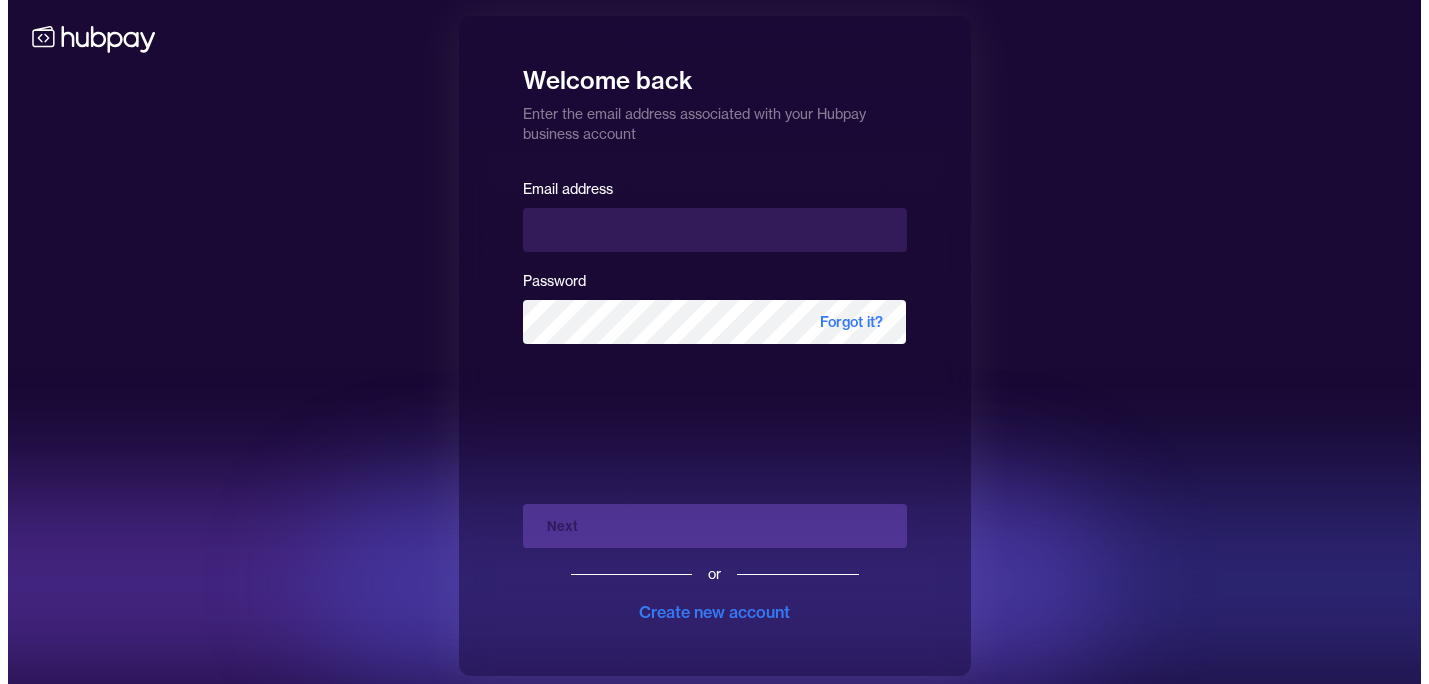 scroll, scrollTop: 0, scrollLeft: 0, axis: both 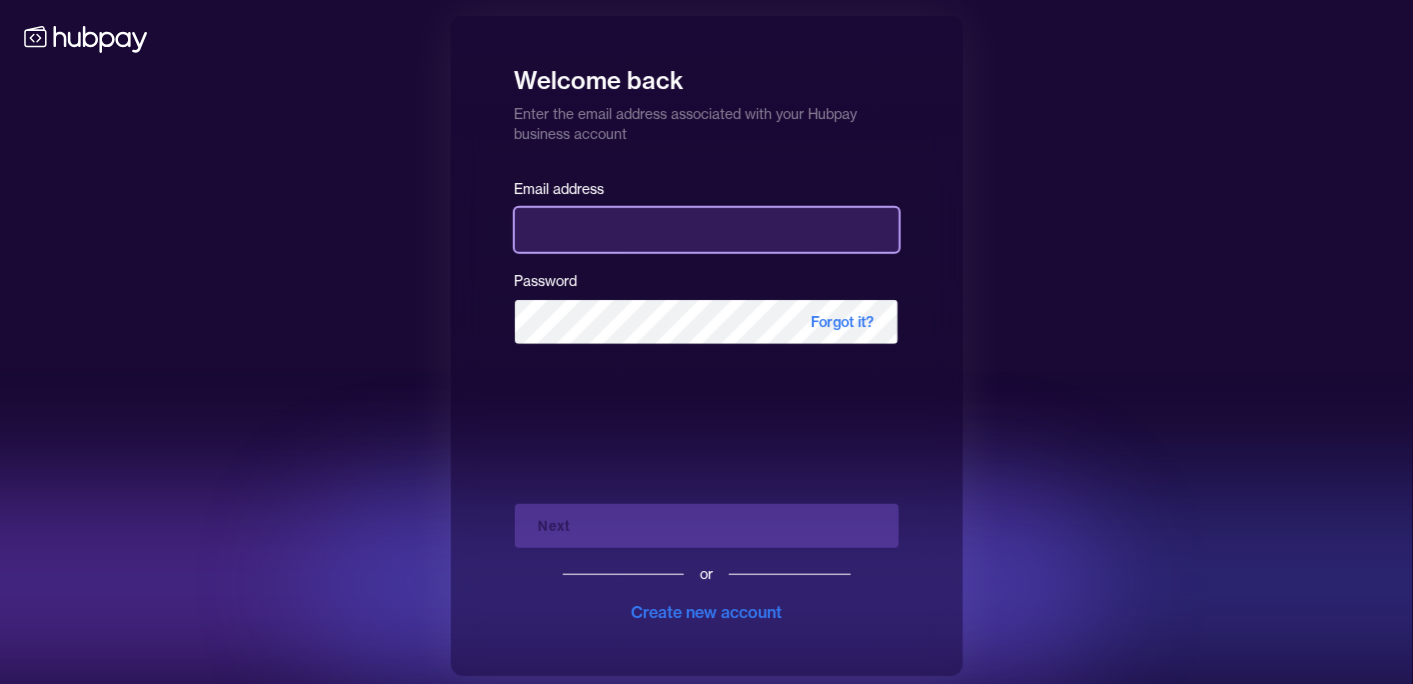 click at bounding box center [707, 230] 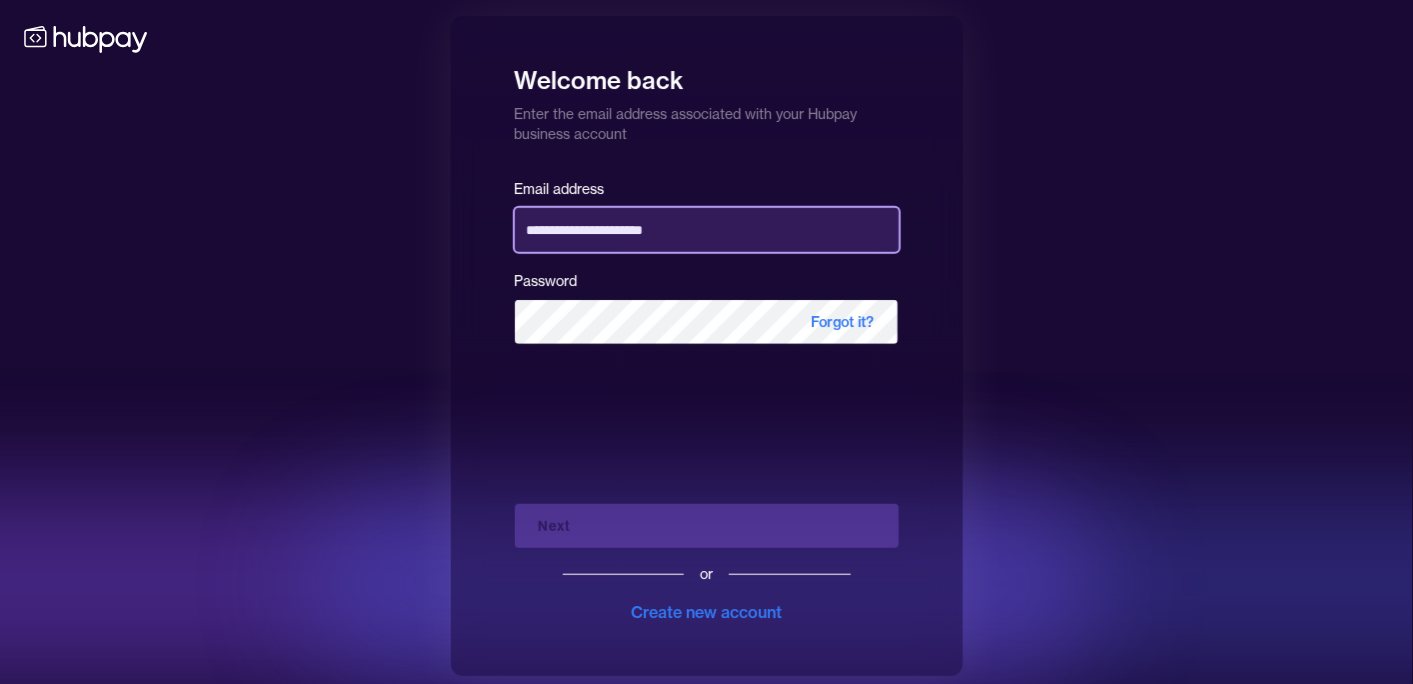type on "**********" 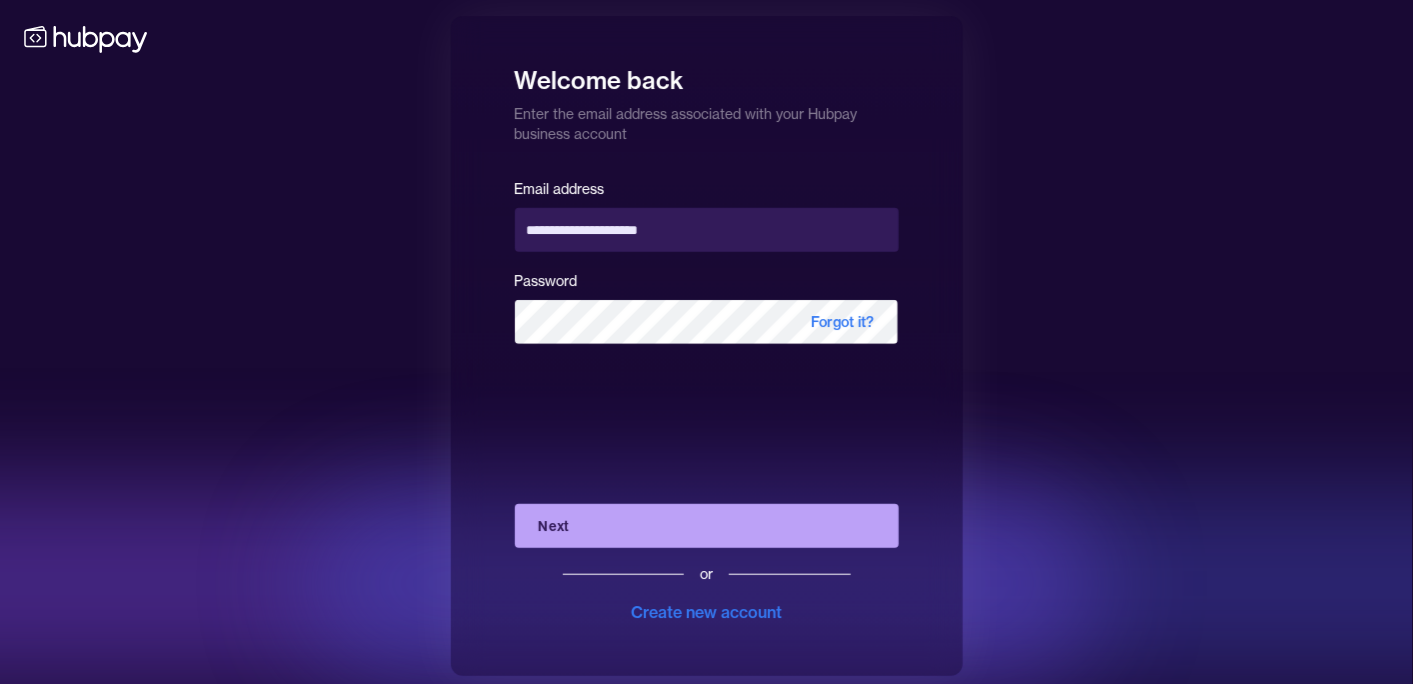 click on "Next" at bounding box center [707, 526] 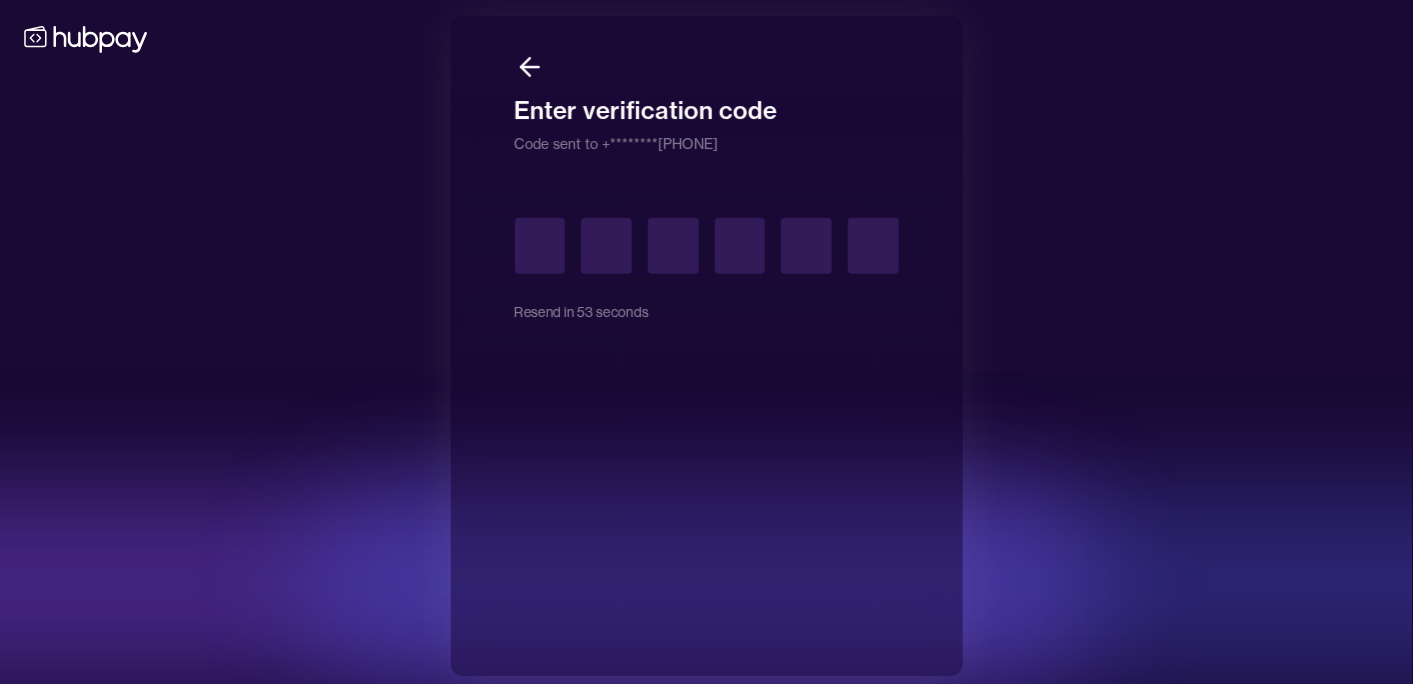 type on "*" 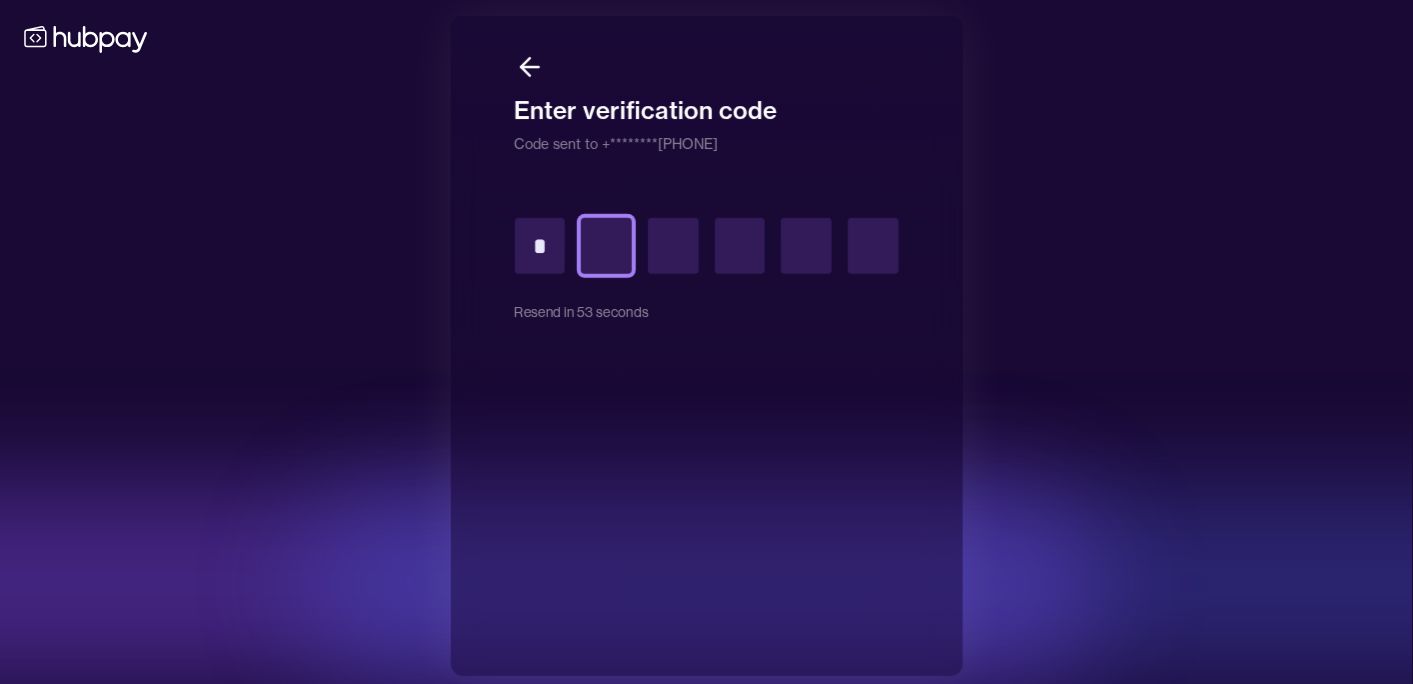 type on "*" 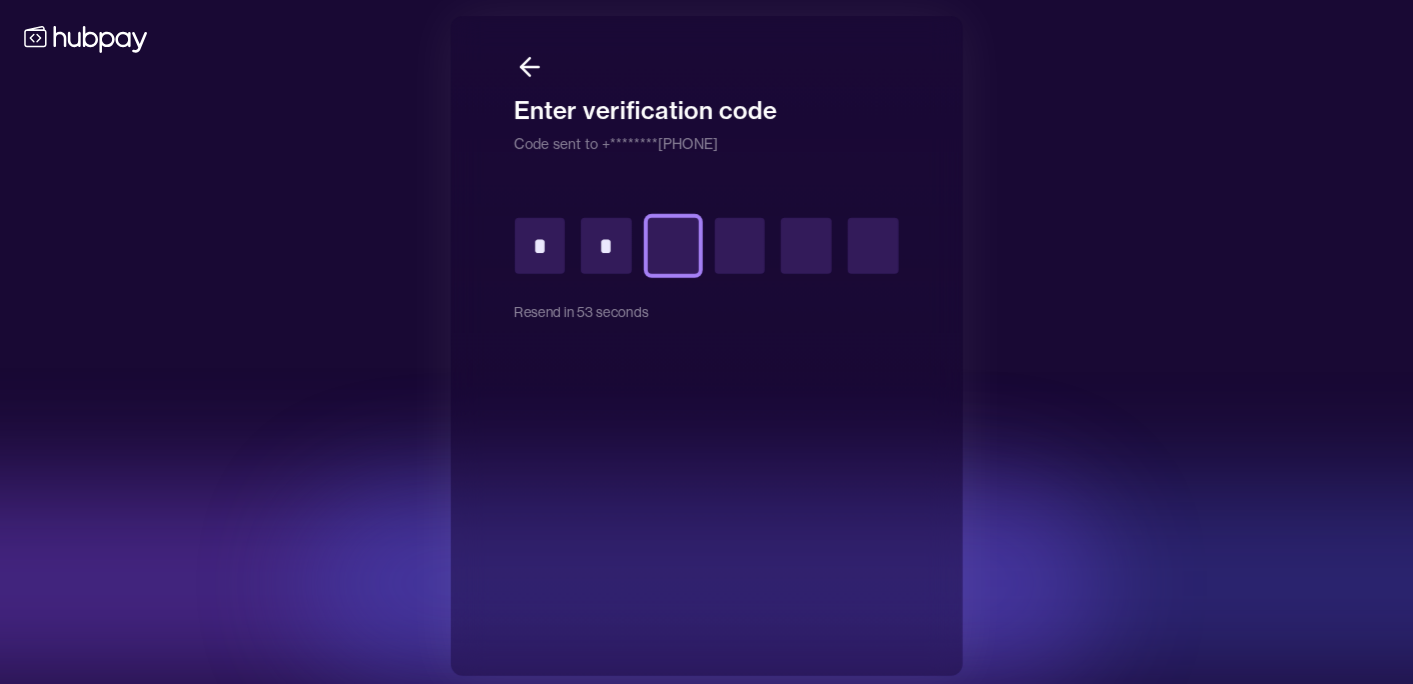 type on "*" 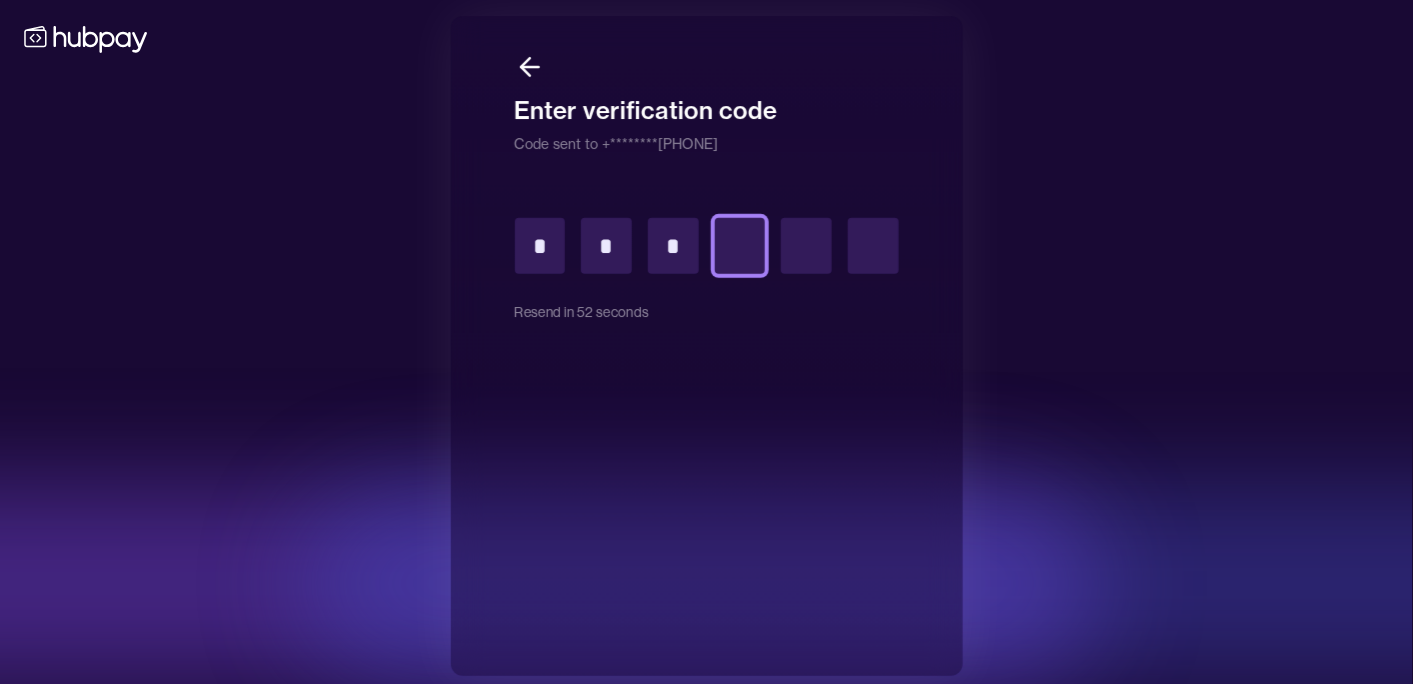 type on "*" 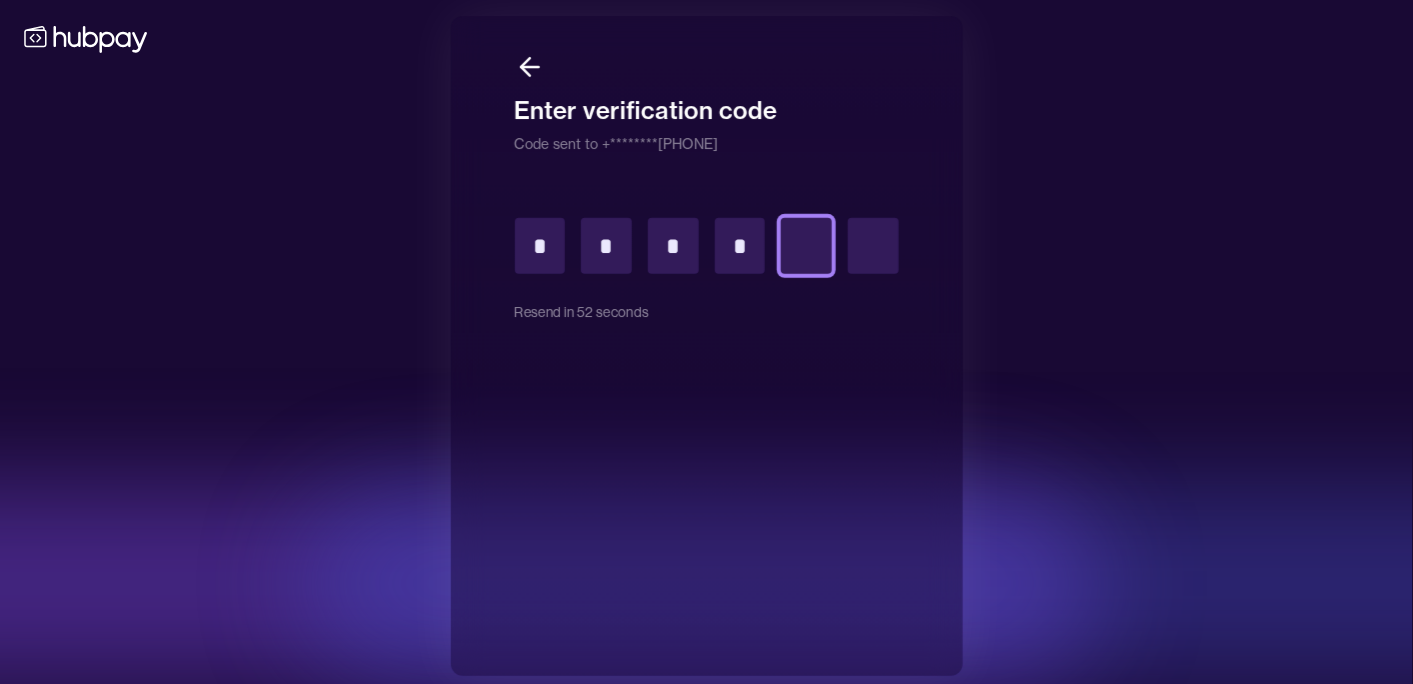 type on "*" 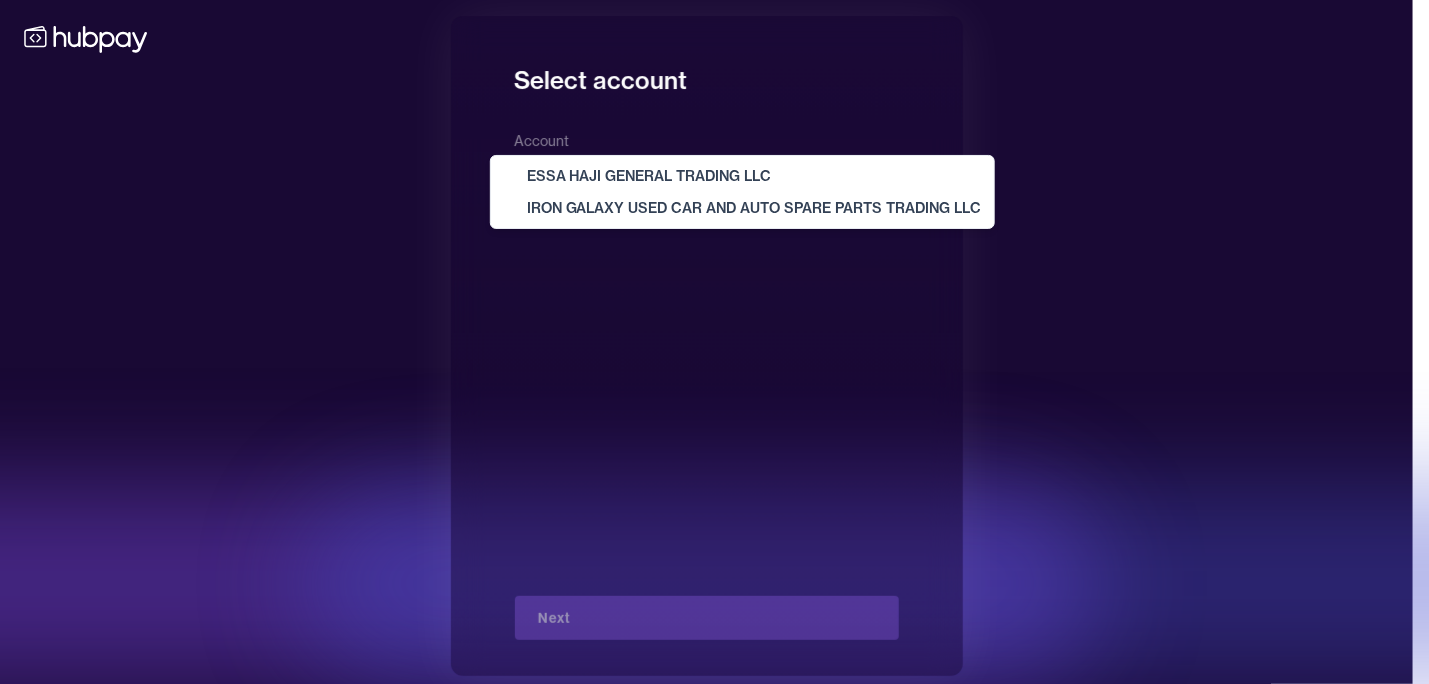click on "**********" at bounding box center (706, 346) 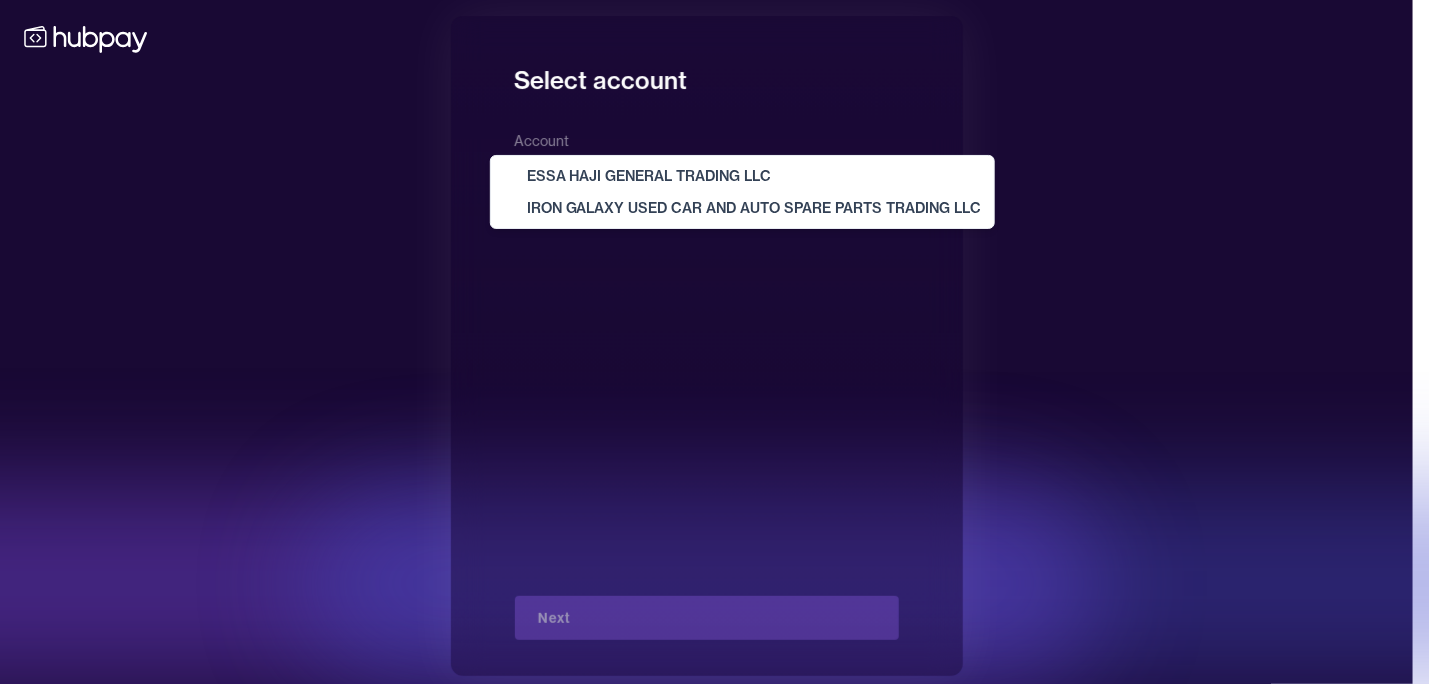 select on "**********" 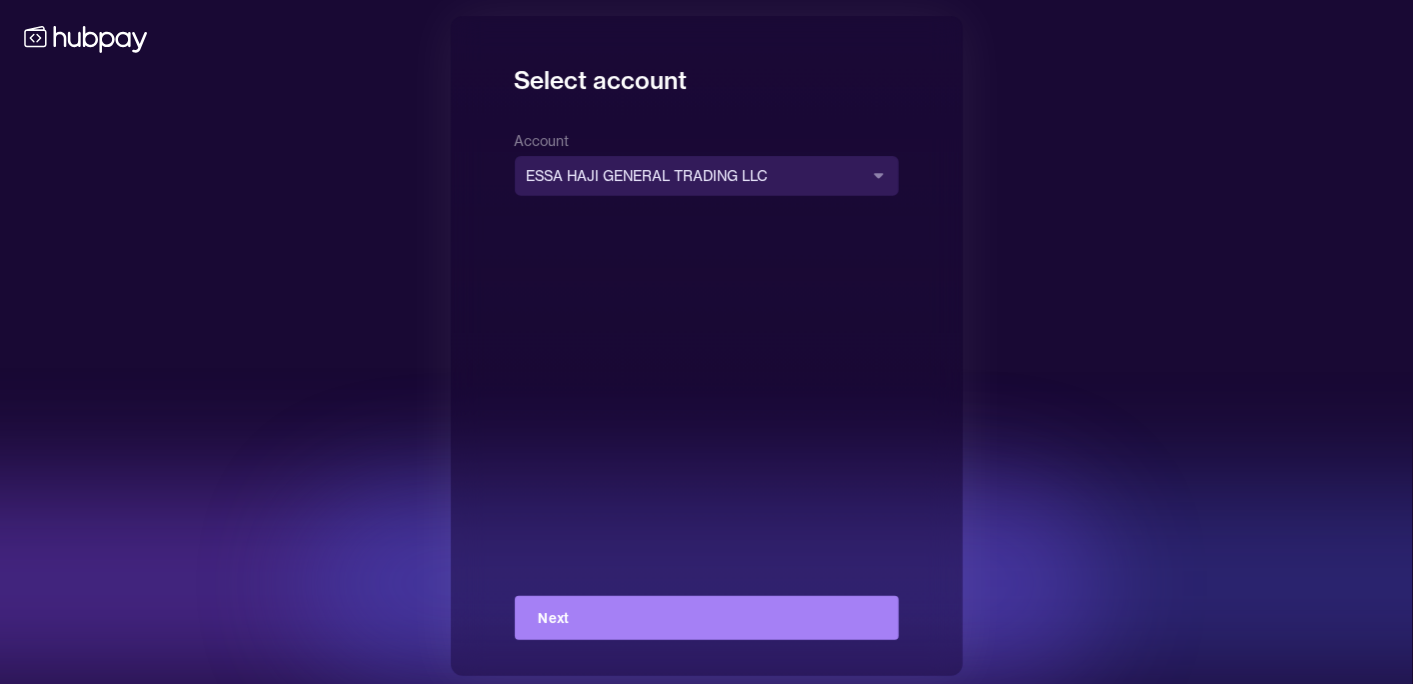 click on "Next" at bounding box center (707, 618) 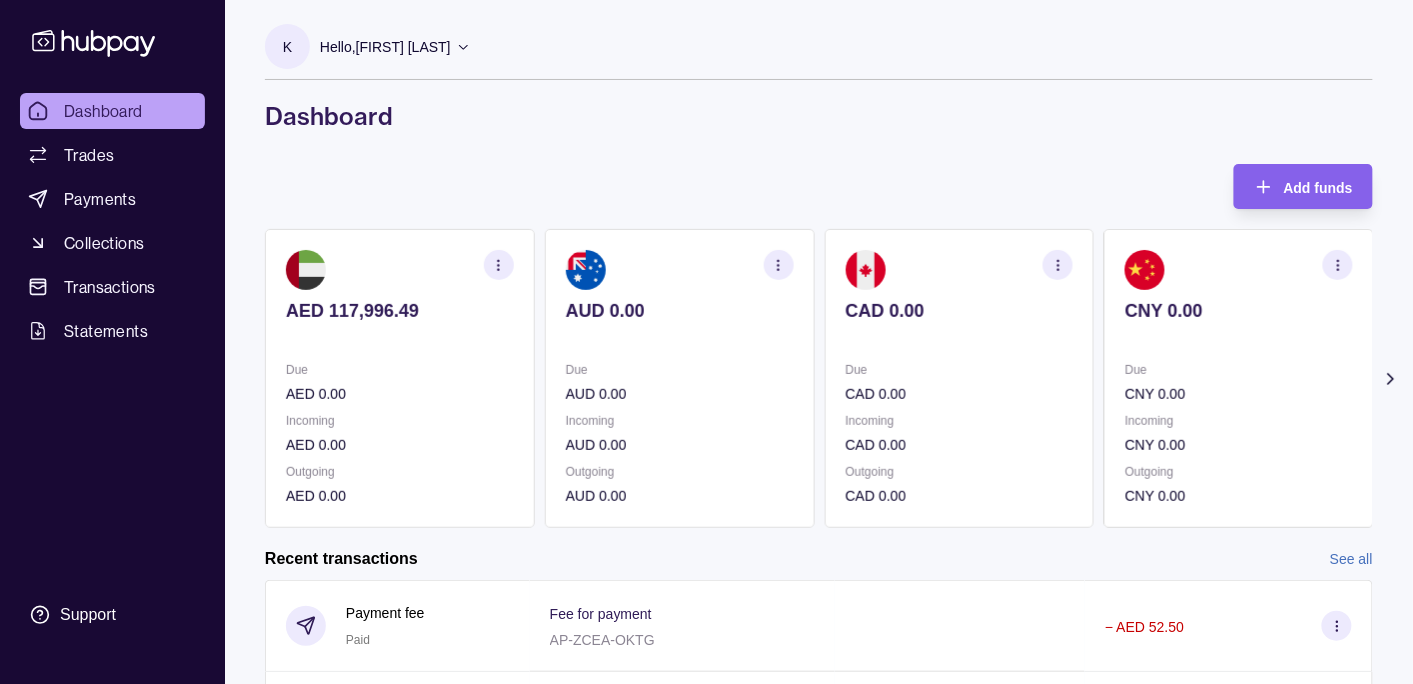 click 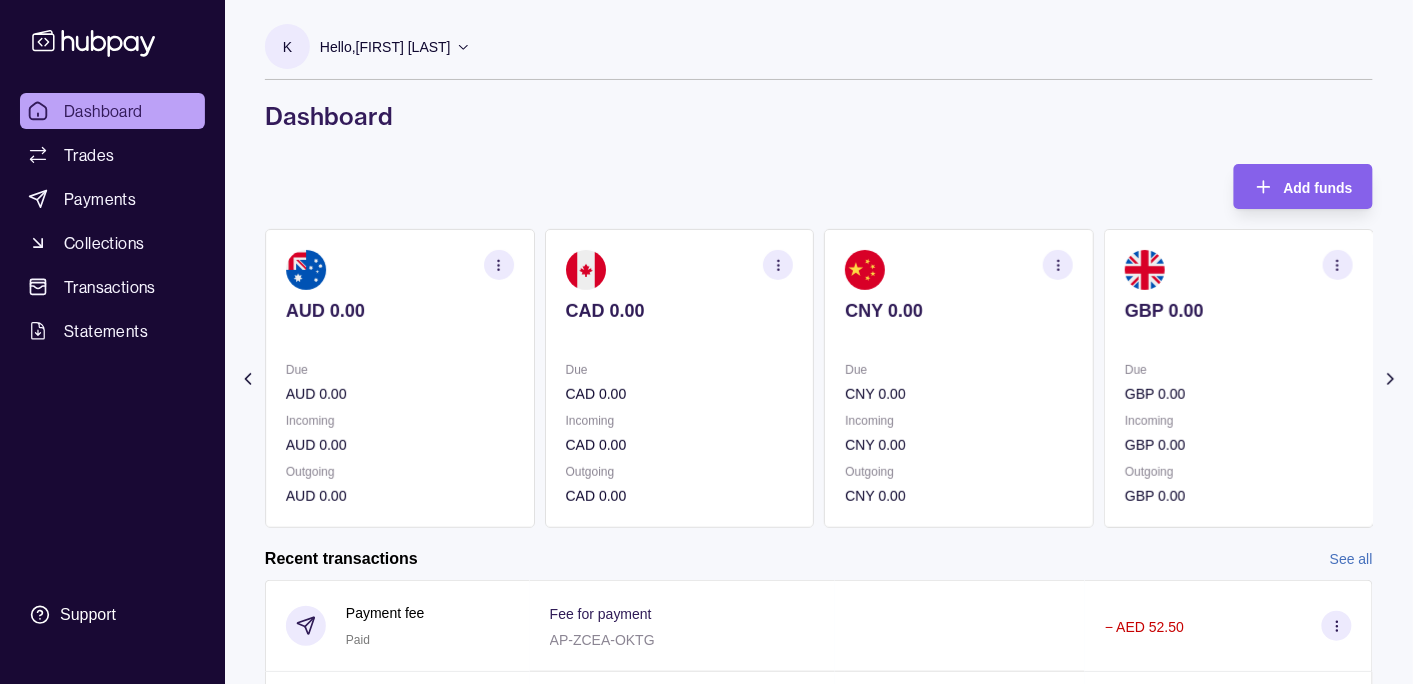 click 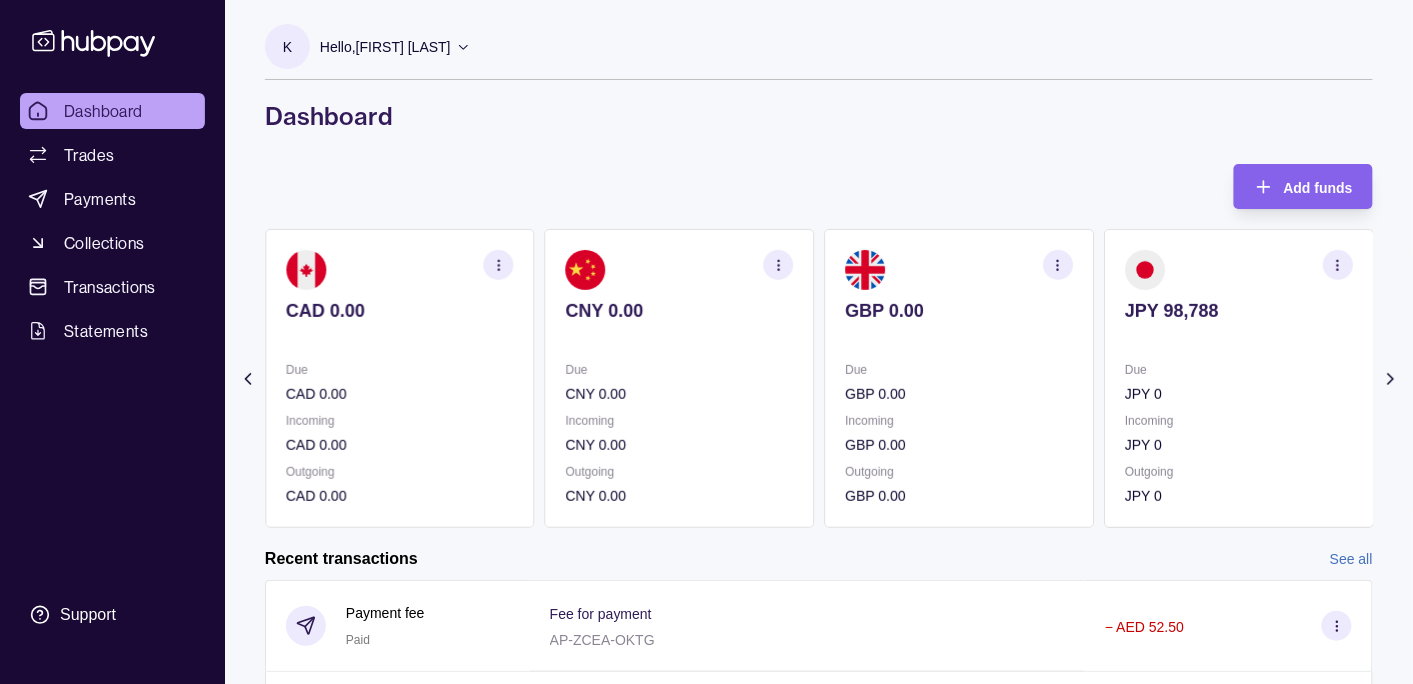 click 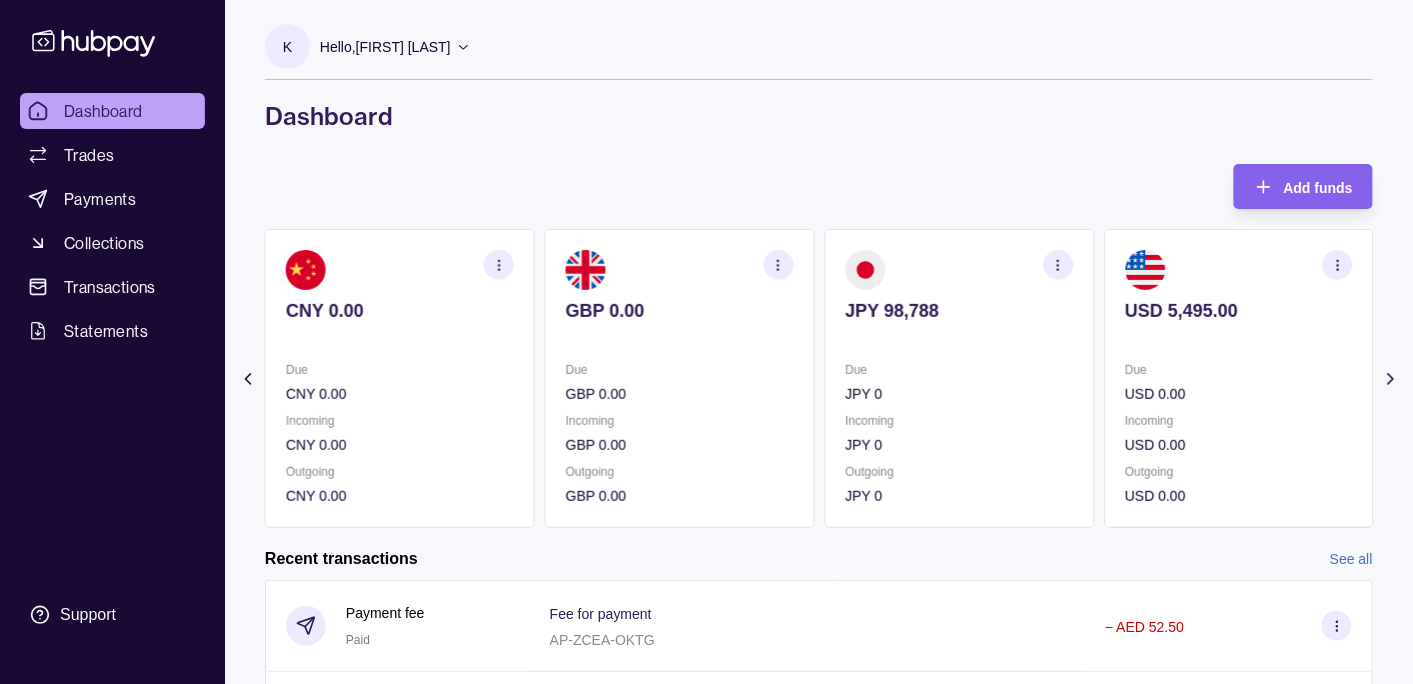 click 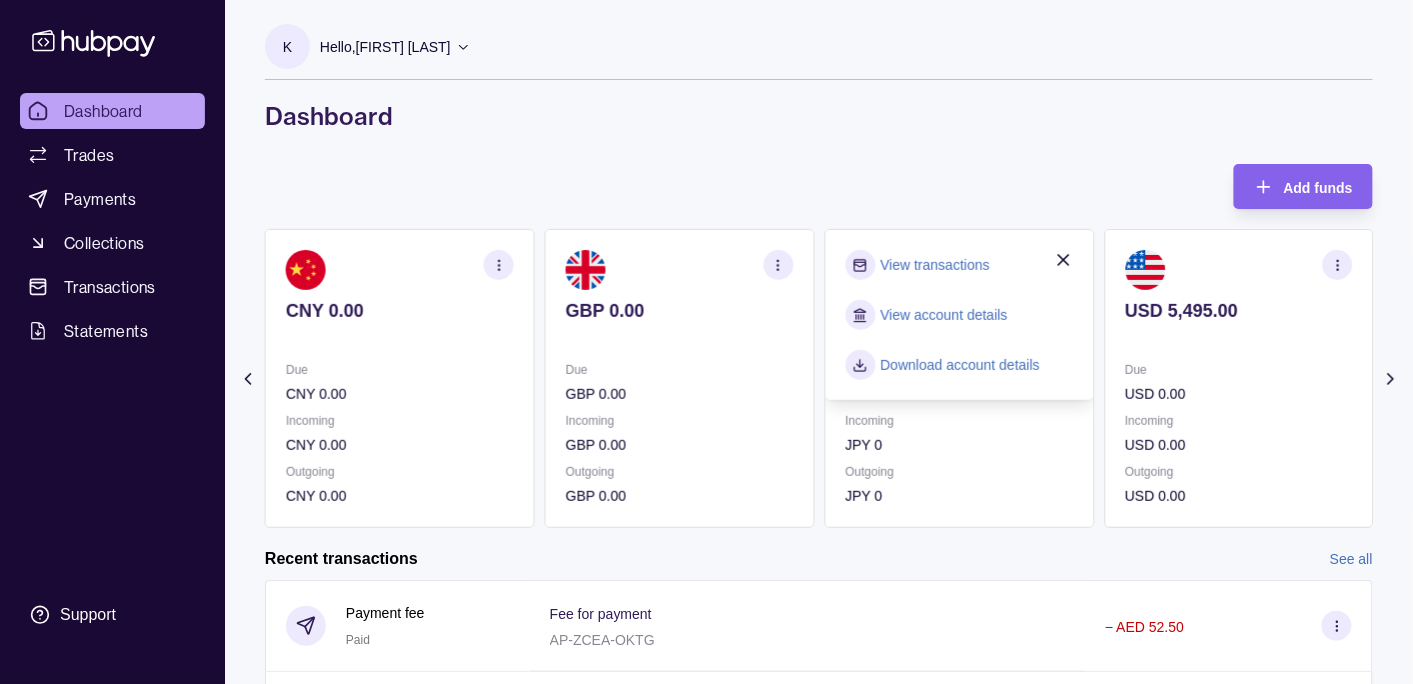 click on "Incoming" at bounding box center (960, 421) 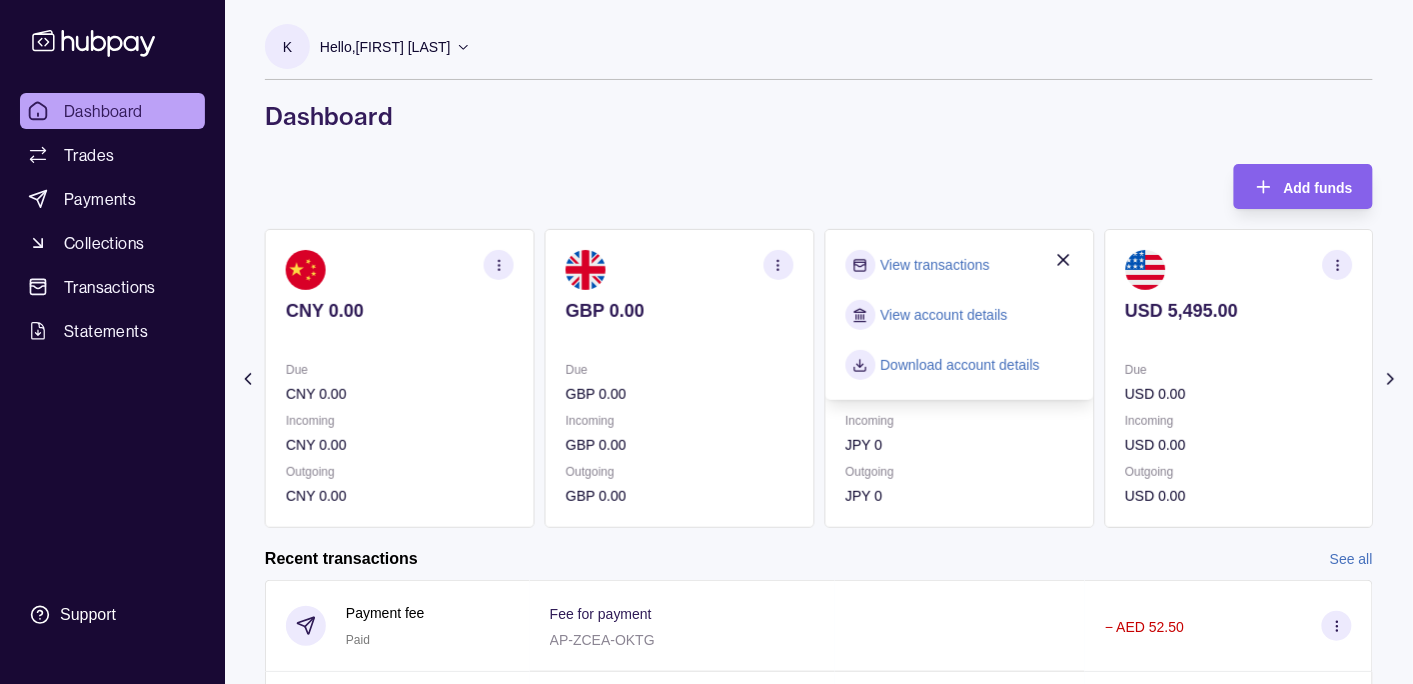 click at bounding box center [1338, 265] 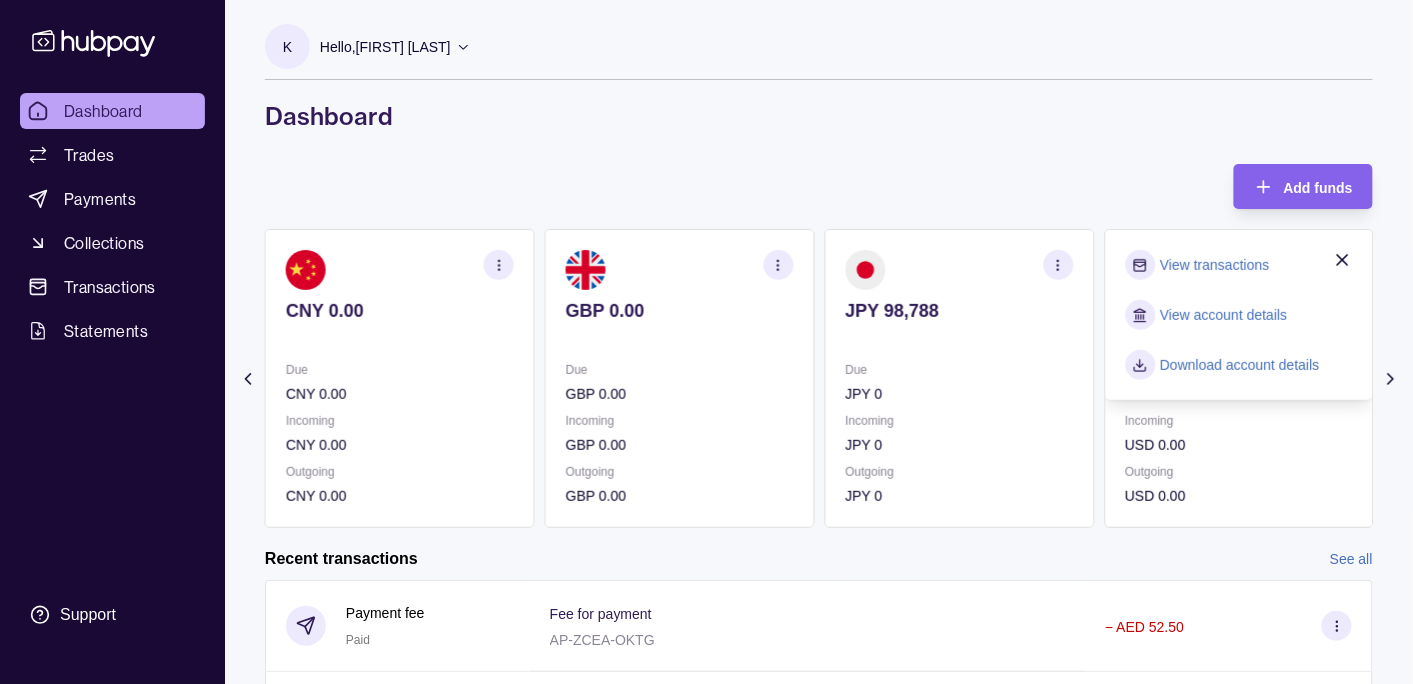 click on "Incoming" at bounding box center (1239, 421) 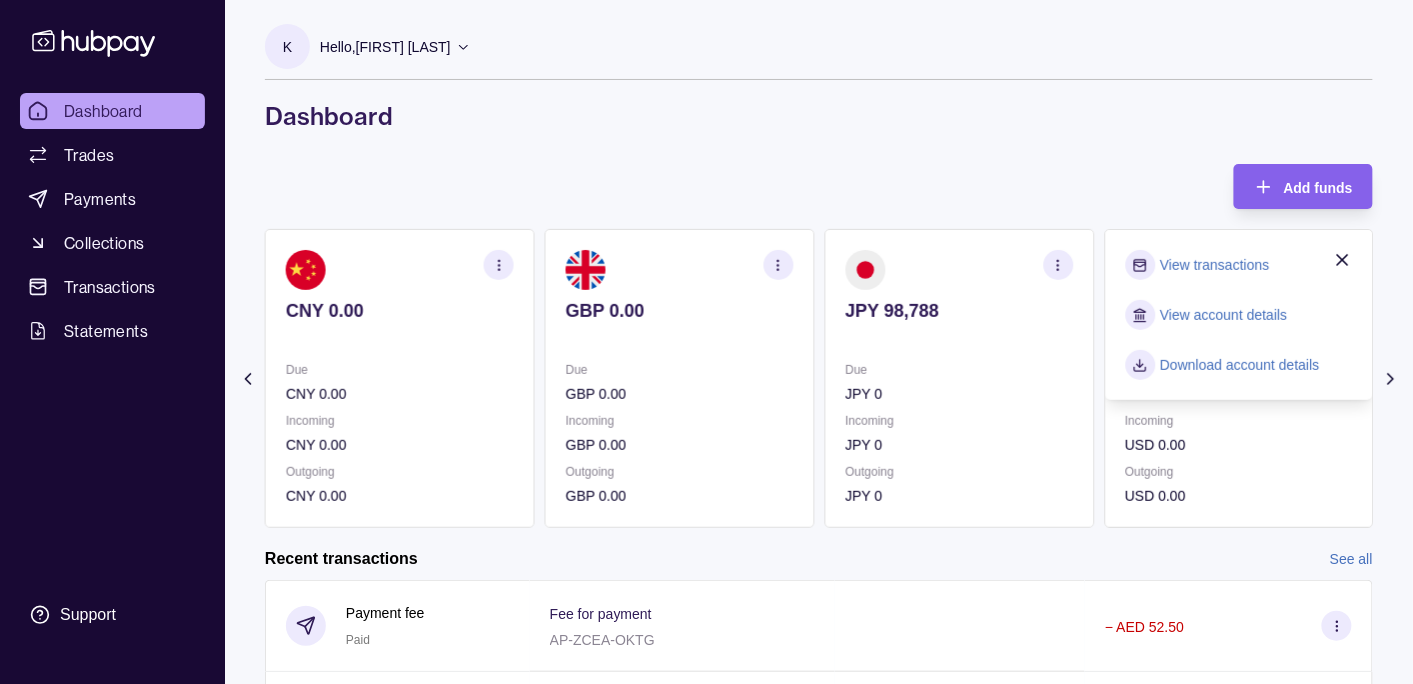 click on "Outgoing" at bounding box center (1239, 472) 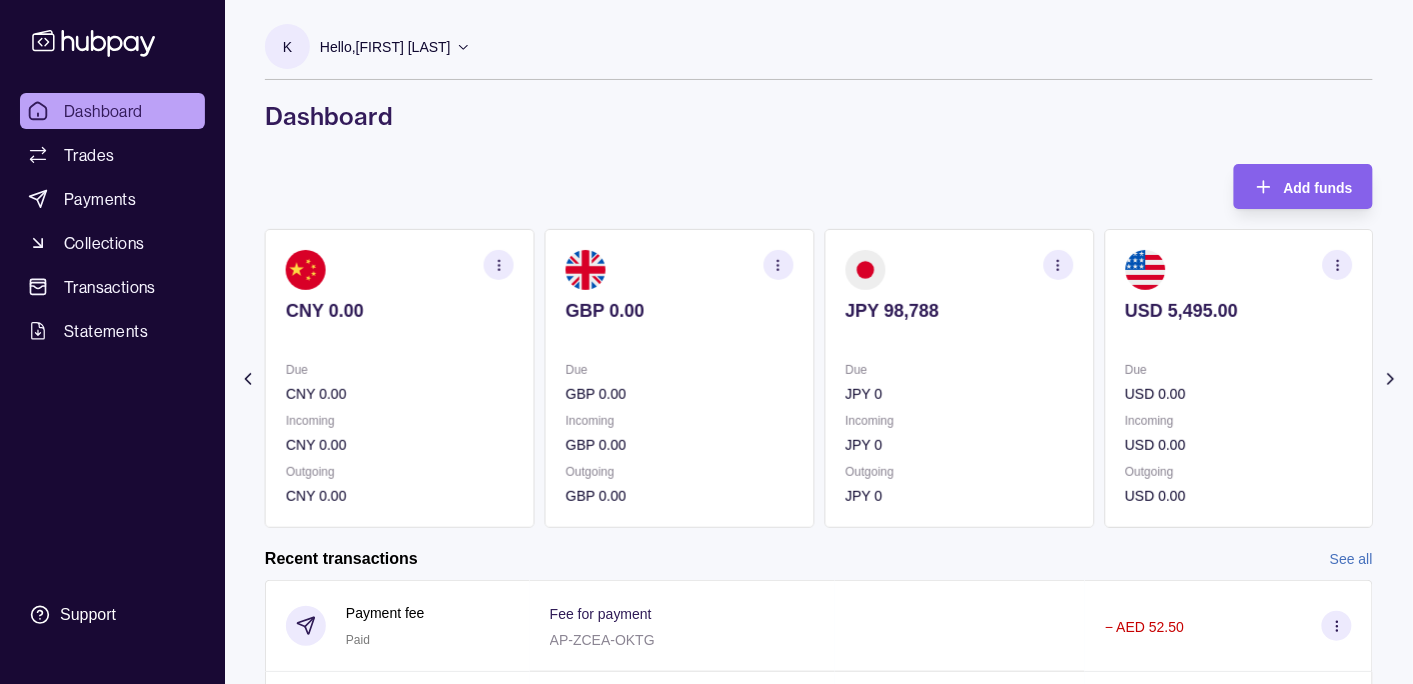 click 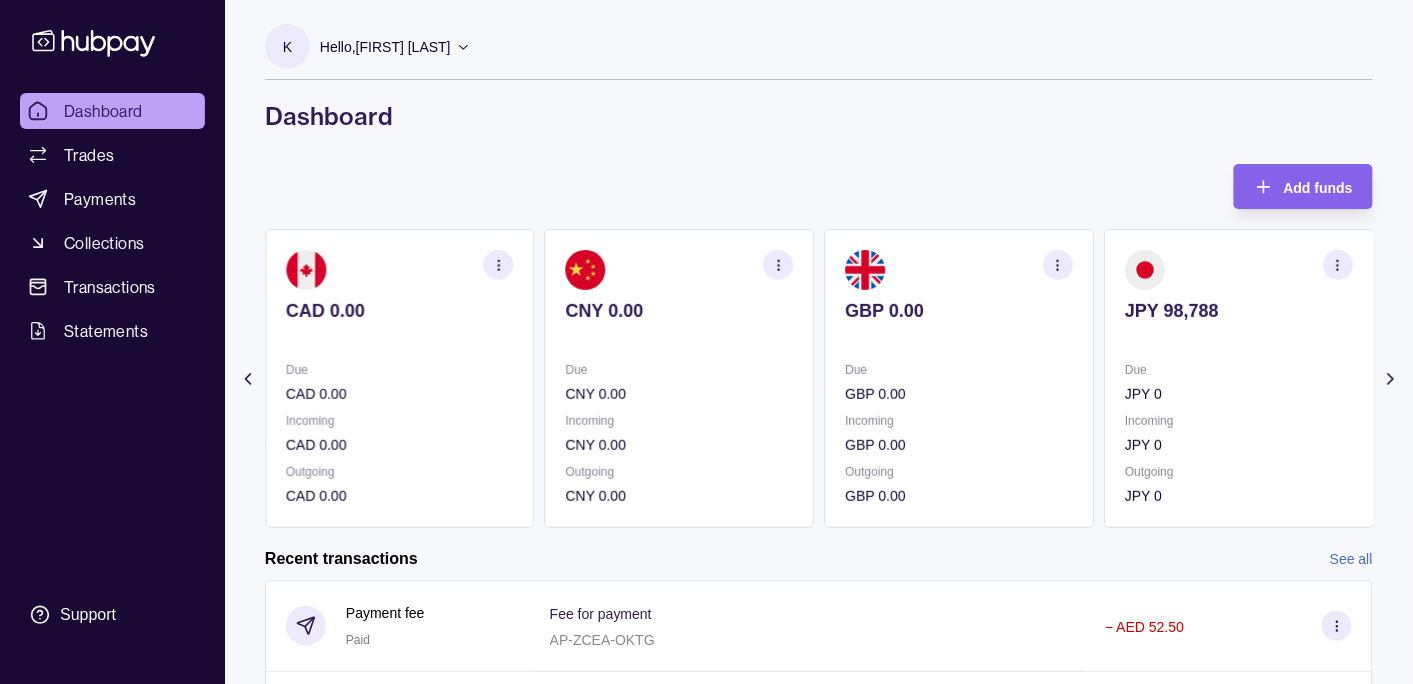 click 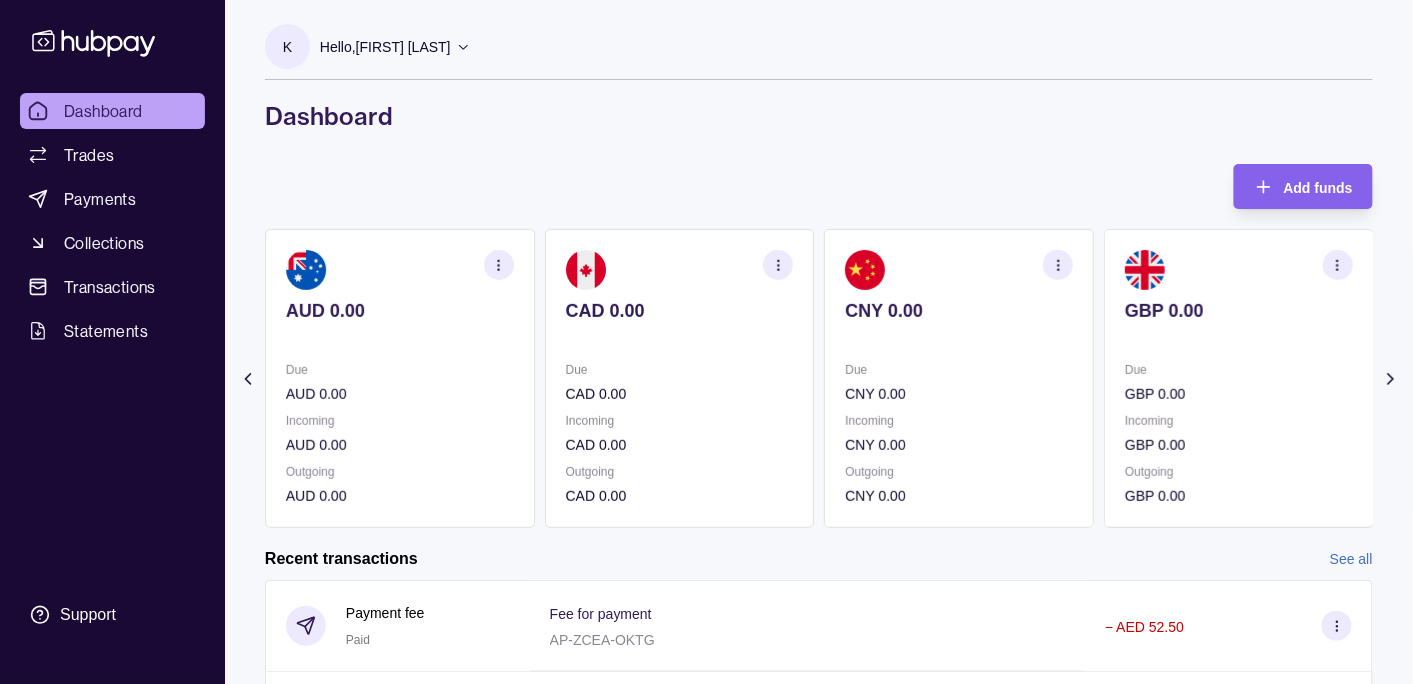 click 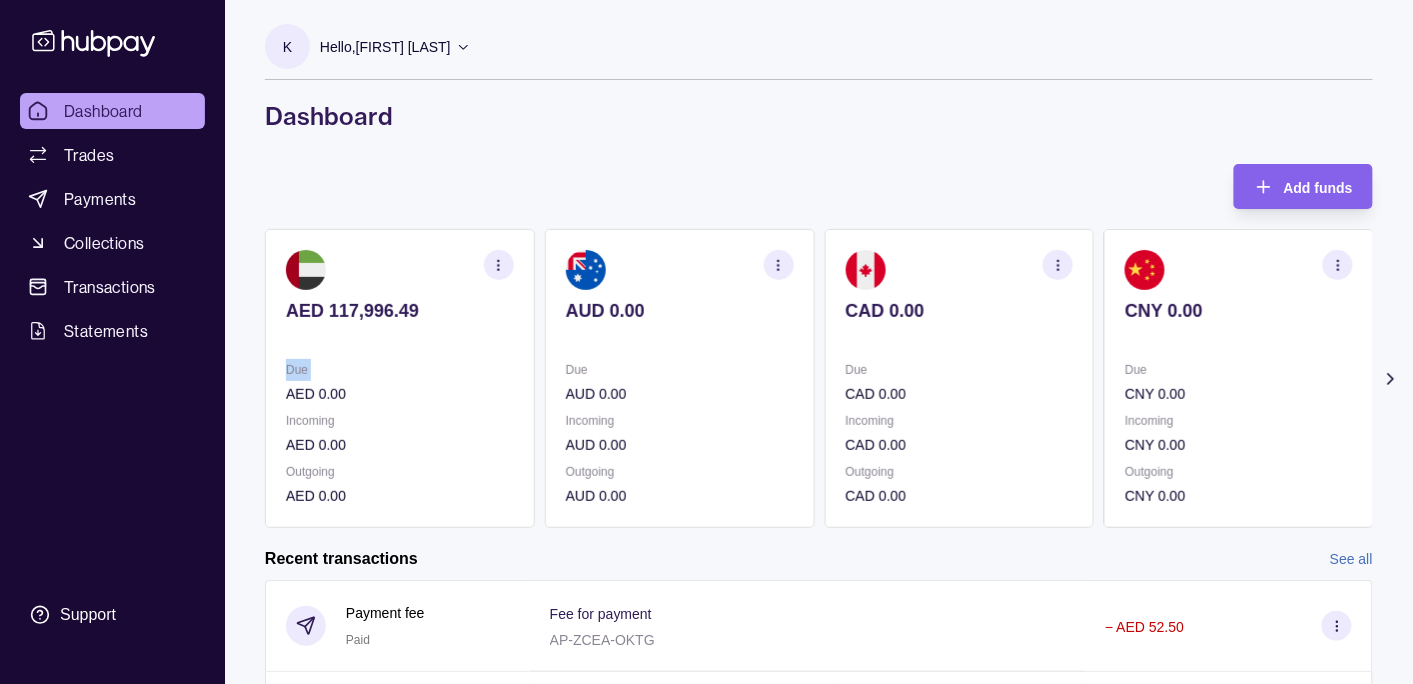 click on "Add funds AED 117,996.49                                                                                                               Due AED 0.00 Incoming AED 0.00 Outgoing AED 0.00 AUD 0.00                                                                                                               Due AUD 0.00 Incoming AUD 0.00 Outgoing AUD 0.00 CAD 0.00                                                                                                               Due CAD 0.00 Incoming CAD 0.00 Outgoing CAD 0.00 CNY 0.00                                                                                                               Due CNY 0.00 Incoming CNY 0.00 Outgoing CNY 0.00 GBP 0.00" at bounding box center (819, 620) 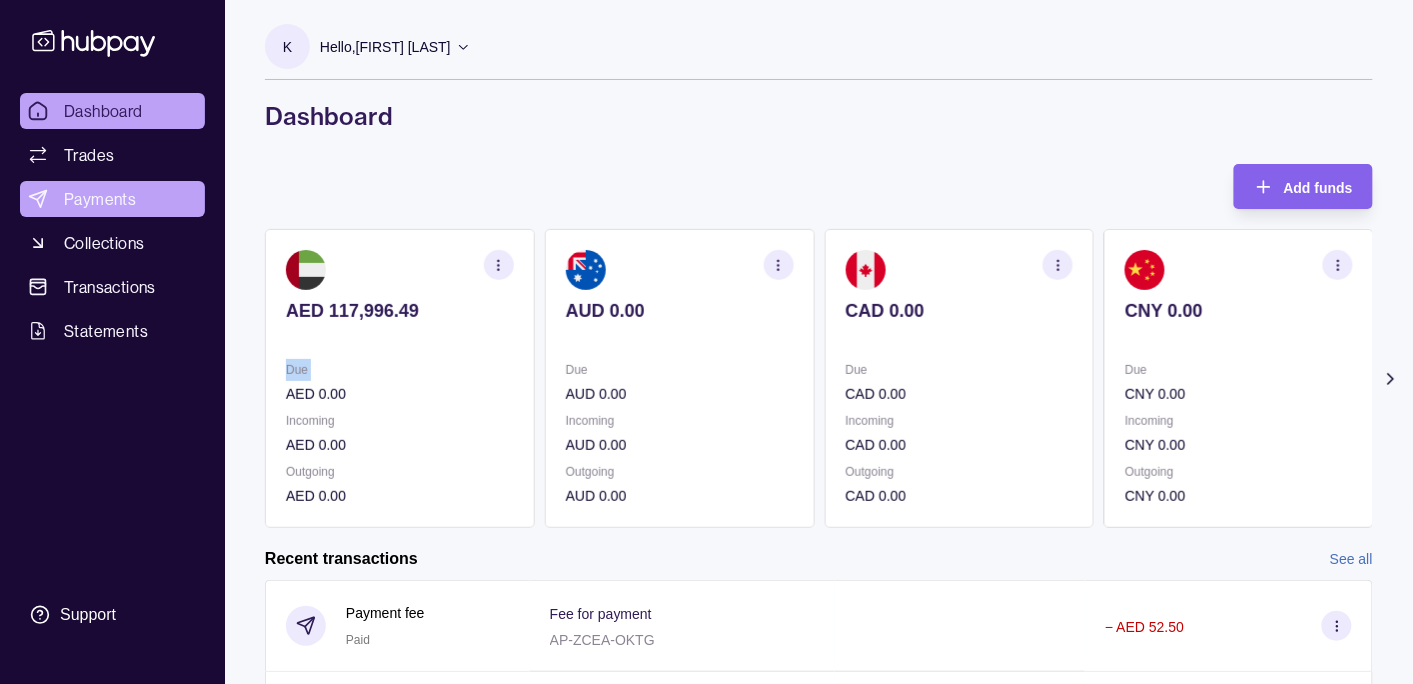 drag, startPoint x: 247, startPoint y: 380, endPoint x: 126, endPoint y: 201, distance: 216.06018 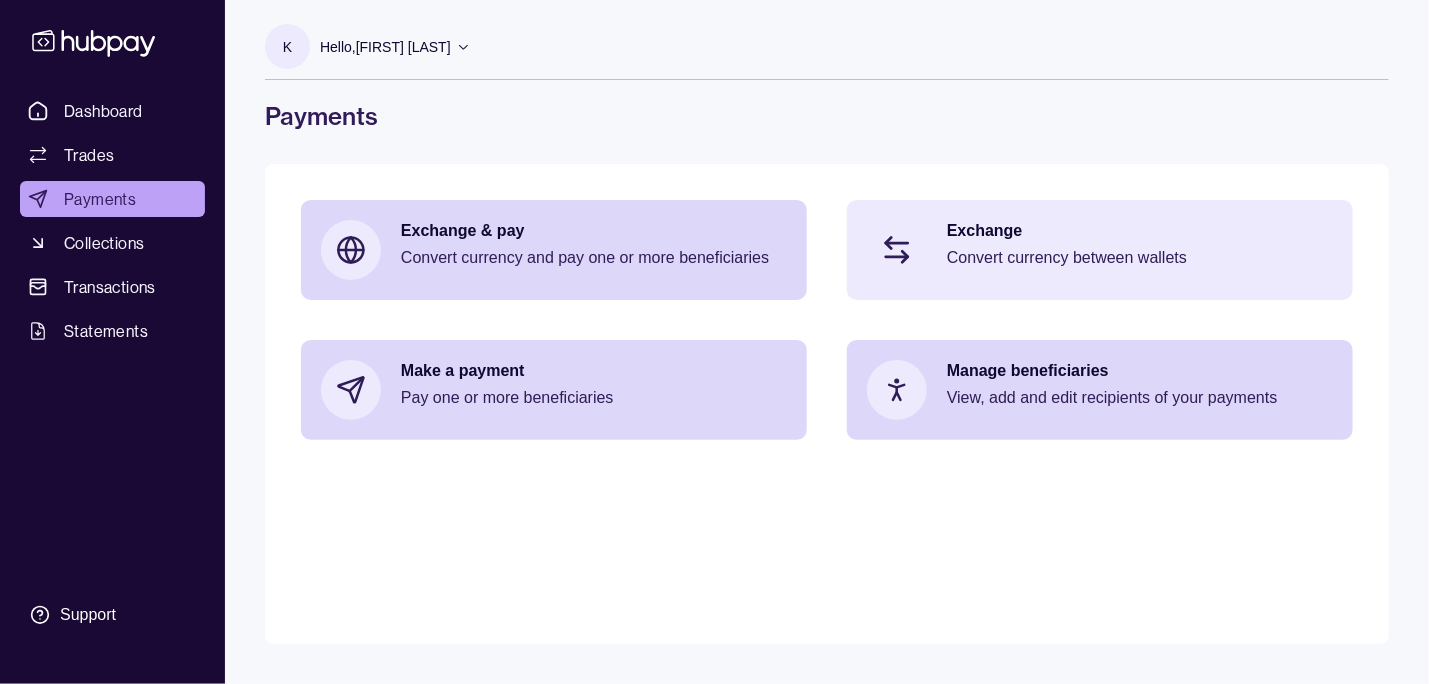 click on "Convert currency between wallets" at bounding box center (1140, 258) 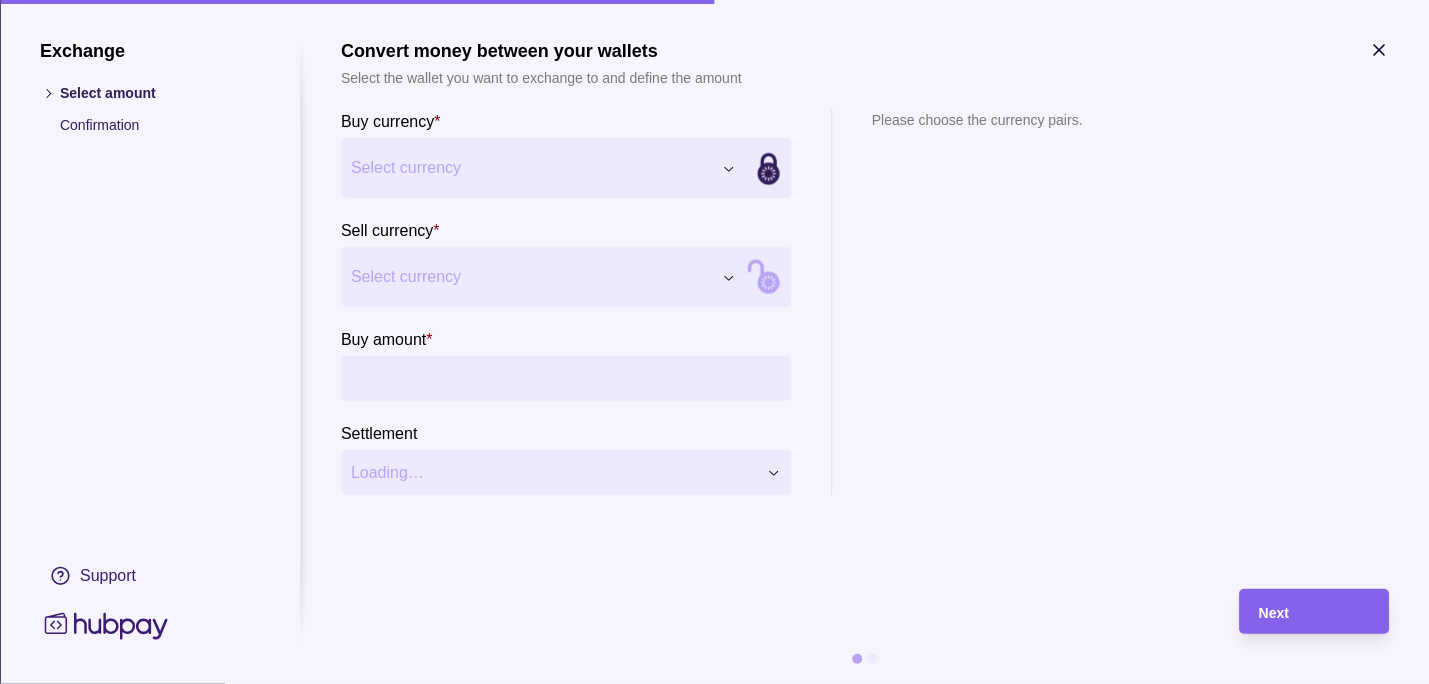 click on "Dashboard Trades Payments Collections Transactions Statements Support K Hello,  Khalid Khan Rahmat Gul  ESSA HAJI GENERAL TRADING LLC Change account Account Terms and conditions Privacy policy Sign out Payments Exchange & pay Convert currency and pay one or more beneficiaries Exchange Convert currency between wallets Make a payment Pay one or more beneficiaries Manage beneficiaries View, add and edit recipients of your payments Payments | Hubpay Exchange Select amount Confirmation Support Convert money between your wallets Select the wallet you want to exchange to and define the amount Buy currency  * Select currency *** *** *** *** *** *** *** Sell currency  * Select currency *** *** *** *** *** *** *** Buy amount  * Settlement Loading… Please choose the currency pairs. Next" at bounding box center (714, 342) 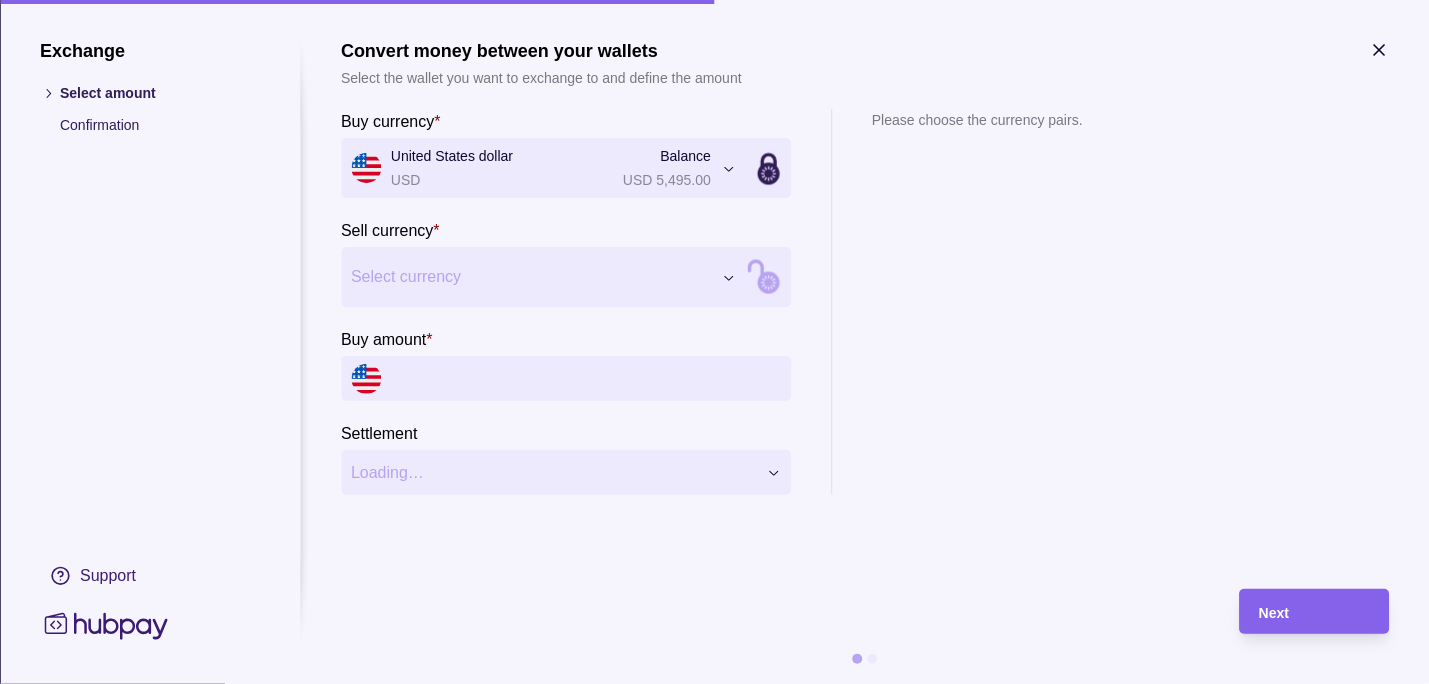 click on "Dashboard Trades Payments Collections Transactions Statements Support K Hello,  [FIRST] [LAST]  ESSA HAJI GENERAL TRADING LLC Change account Account Terms and conditions Privacy policy Sign out Payments Exchange & pay Convert currency and pay one or more beneficiaries Exchange Convert currency between wallets Make a payment Pay one or more beneficiaries Manage beneficiaries View, add and edit recipients of your payments Payments | Hubpay Exchange Select amount Confirmation Support Convert money between your wallets Select the wallet you want to exchange to and define the amount Buy currency * United States dollar USD Balance USD 5,495.00 *** *** *** *** *** *** *** Sell currency * Select currency *** *** *** *** *** *** *** Buy amount * ******** Settlement Next business day (TOM) Please choose the currency pairs. Next" at bounding box center (714, 342) 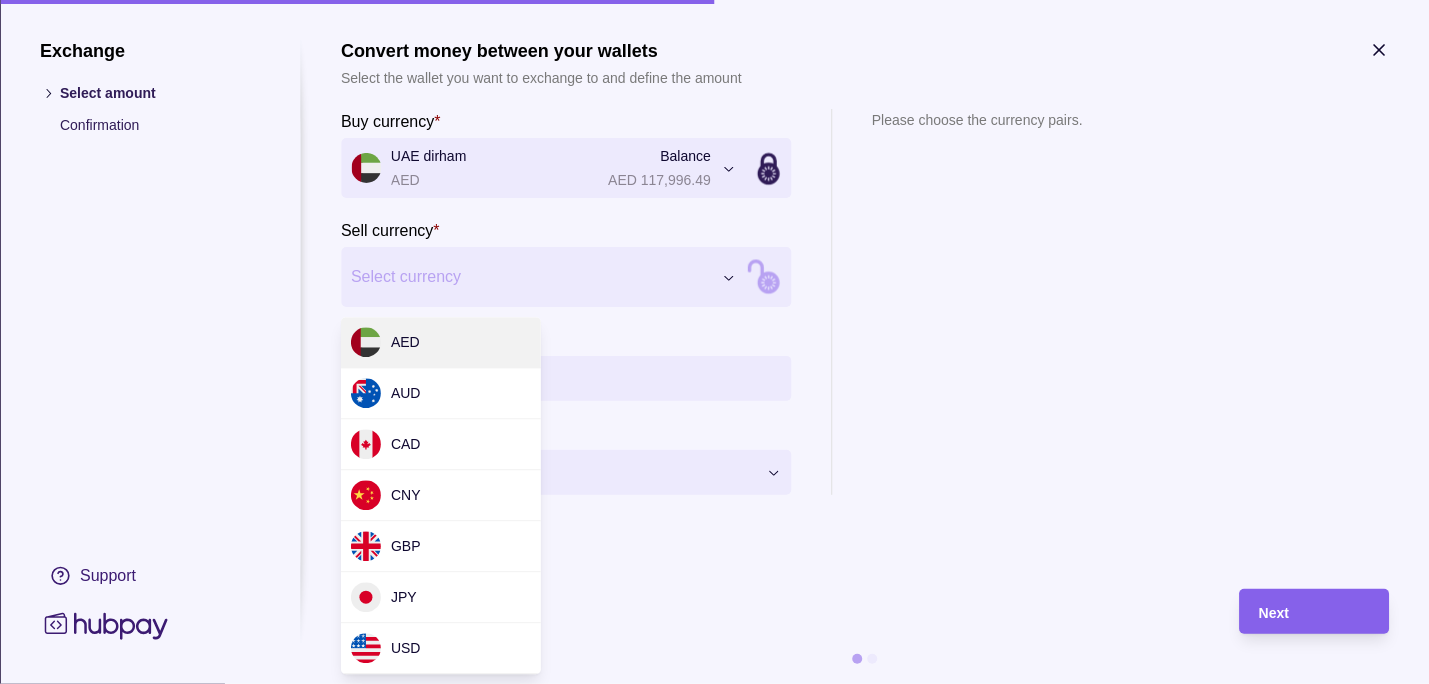 click on "Dashboard Trades Payments Collections Transactions Statements Support K Hello,  [FIRST] [LAST]  ESSA HAJI GENERAL TRADING LLC Change account Account Terms and conditions Privacy policy Sign out Payments Exchange & pay Convert currency and pay one or more beneficiaries Exchange Convert currency between wallets Make a payment Pay one or more beneficiaries Manage beneficiaries View, add and edit recipients of your payments Payments | Hubpay Exchange Select amount Confirmation Support Convert money between your wallets Select the wallet you want to exchange to and define the amount Buy currency * UAE dirham AED Balance AED 117,996.49 *** *** *** *** *** *** *** Sell currency * Select currency *** *** *** *** *** *** *** Buy amount * Settlement Loading… Please choose the currency pairs. Next AED AUD CAD CNY GBP JPY USD" at bounding box center (714, 342) 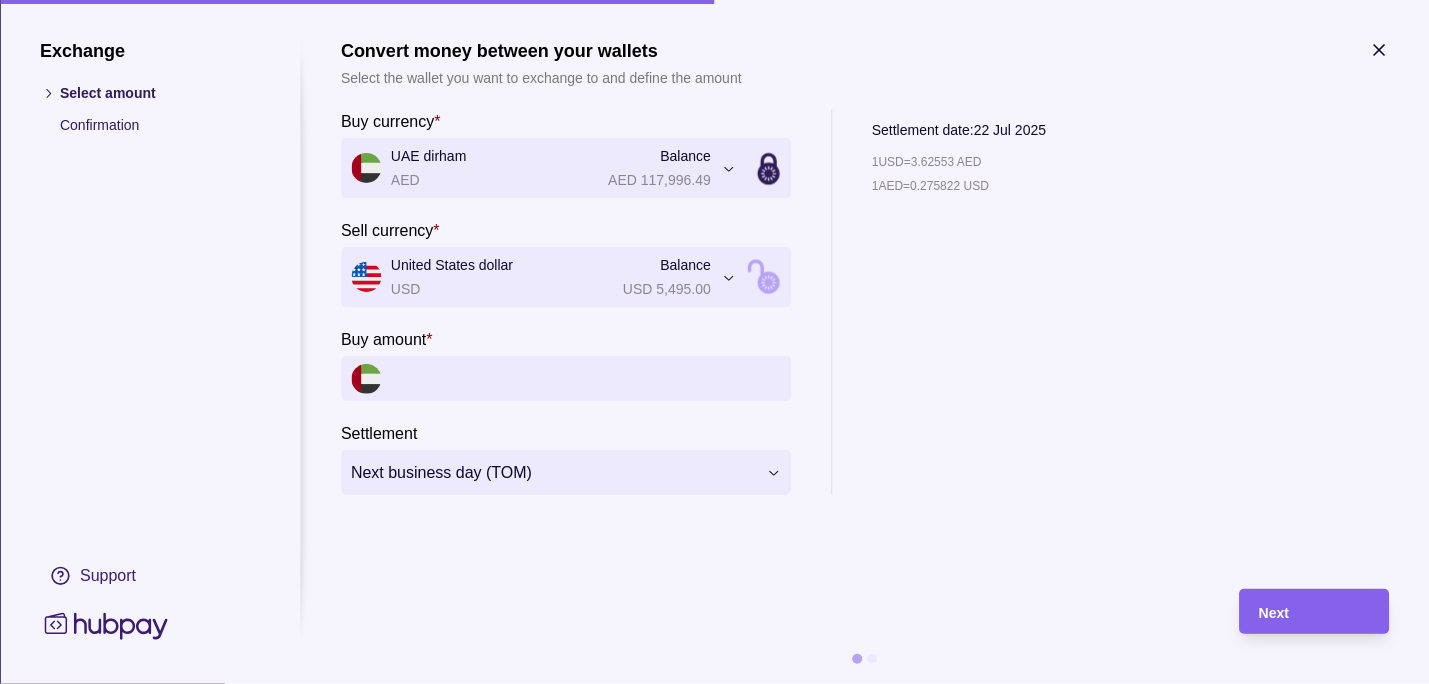 click on "Buy amount  *" at bounding box center [586, 378] 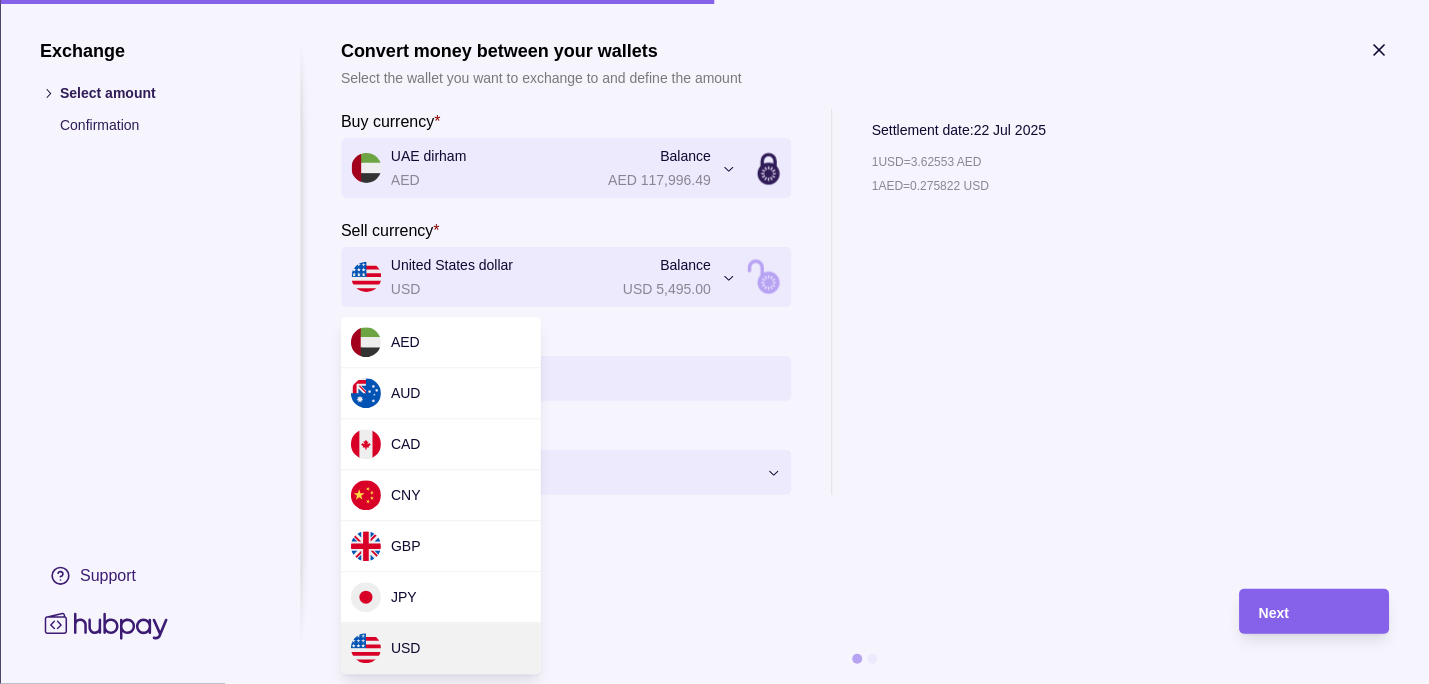 click on "**********" at bounding box center [714, 342] 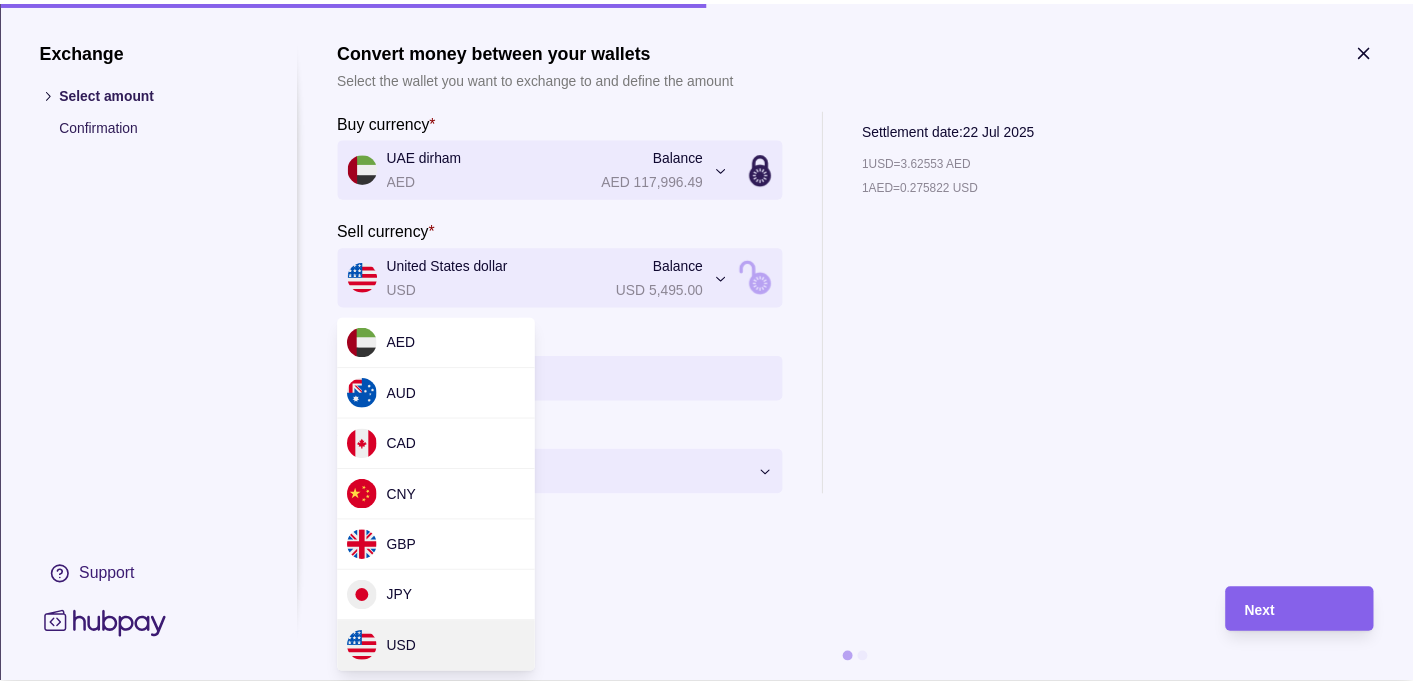 scroll, scrollTop: 1, scrollLeft: 0, axis: vertical 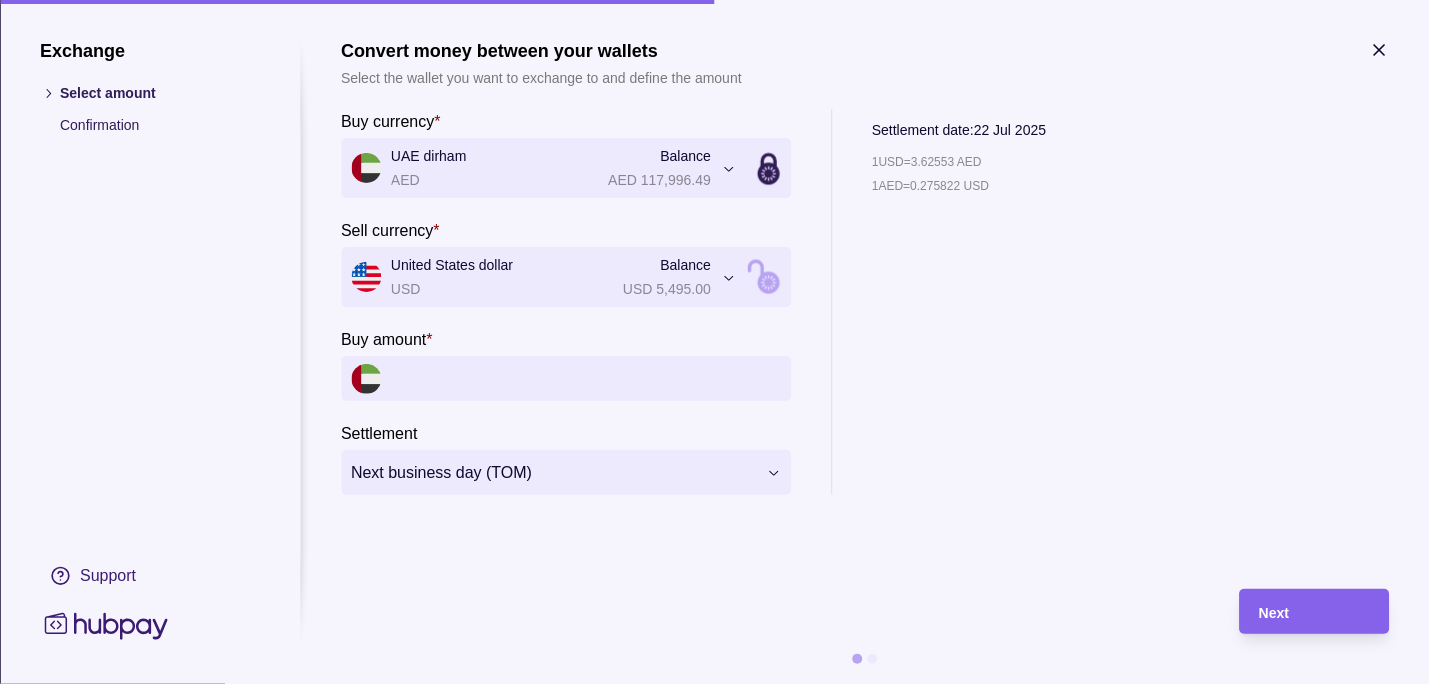 click on "**********" at bounding box center (714, 342) 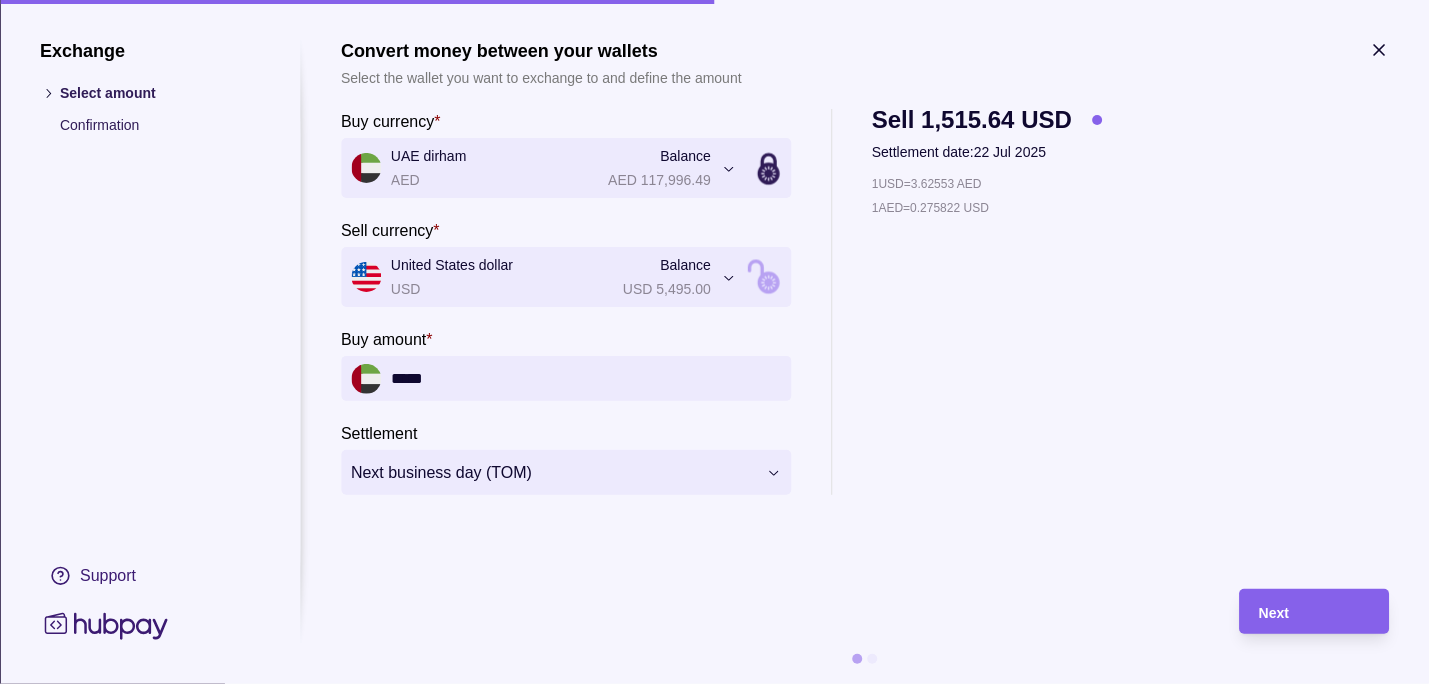 drag, startPoint x: 473, startPoint y: 377, endPoint x: 297, endPoint y: 375, distance: 176.01137 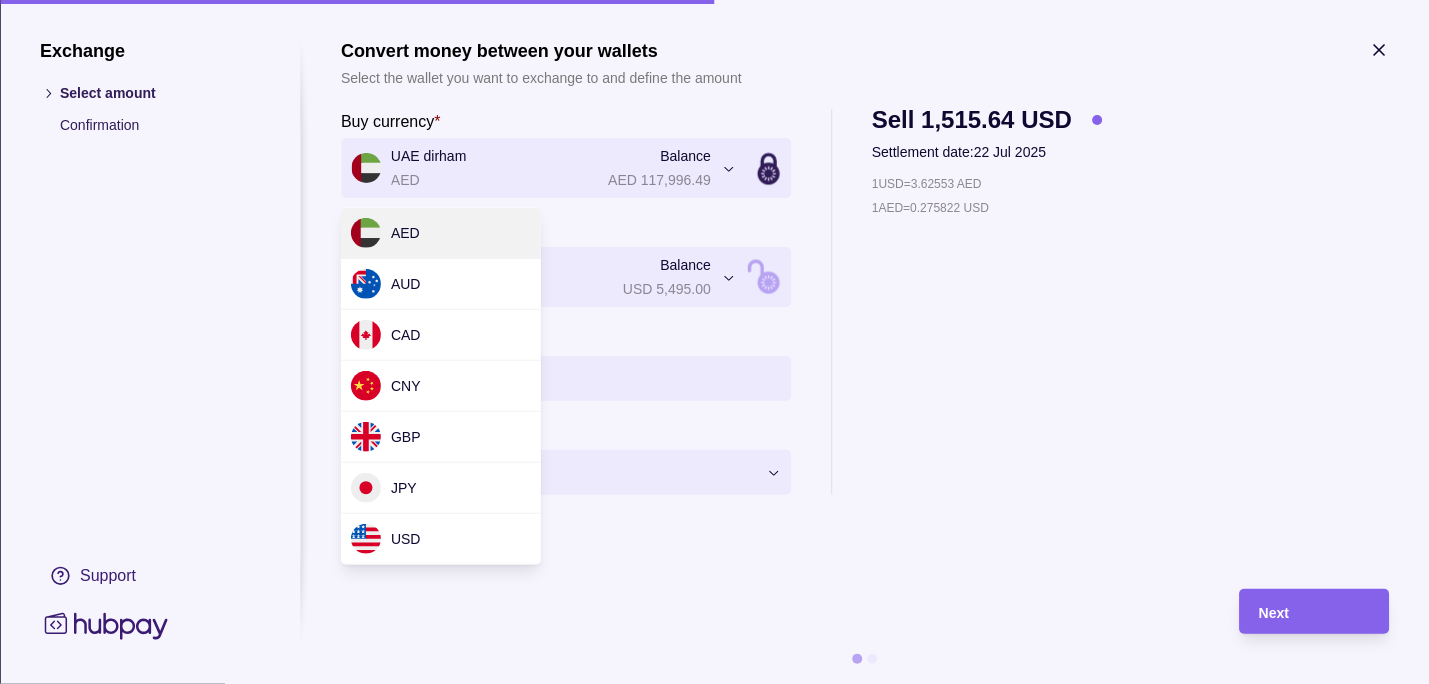 click on "**********" at bounding box center (714, 342) 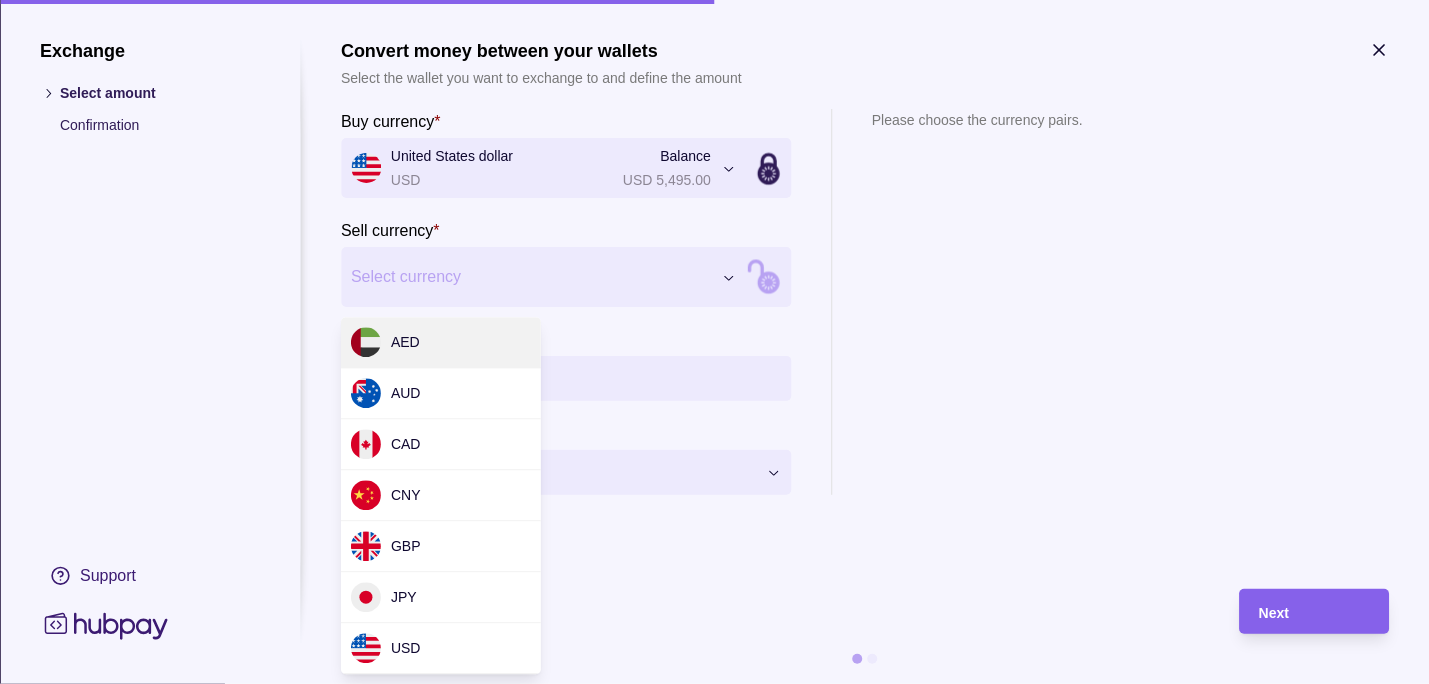 click on "Dashboard Trades Payments Collections Transactions Statements Support K Hello,  [FIRST] [LAST]  ESSA HAJI GENERAL TRADING LLC Change account Account Terms and conditions Privacy policy Sign out Payments Exchange & pay Convert currency and pay one or more beneficiaries Exchange Convert currency between wallets Make a payment Pay one or more beneficiaries Manage beneficiaries View, add and edit recipients of your payments Payments | Hubpay Exchange Select amount Confirmation Support Convert money between your wallets Select the wallet you want to exchange to and define the amount Buy currency * United States dollar USD Balance USD 5,495.00 *** *** *** *** *** *** *** Sell currency * Select currency *** *** *** *** *** *** *** Buy amount * ******** Settlement Next business day (TOM) Please choose the currency pairs. Next AED AUD CAD CNY GBP JPY USD" at bounding box center (714, 342) 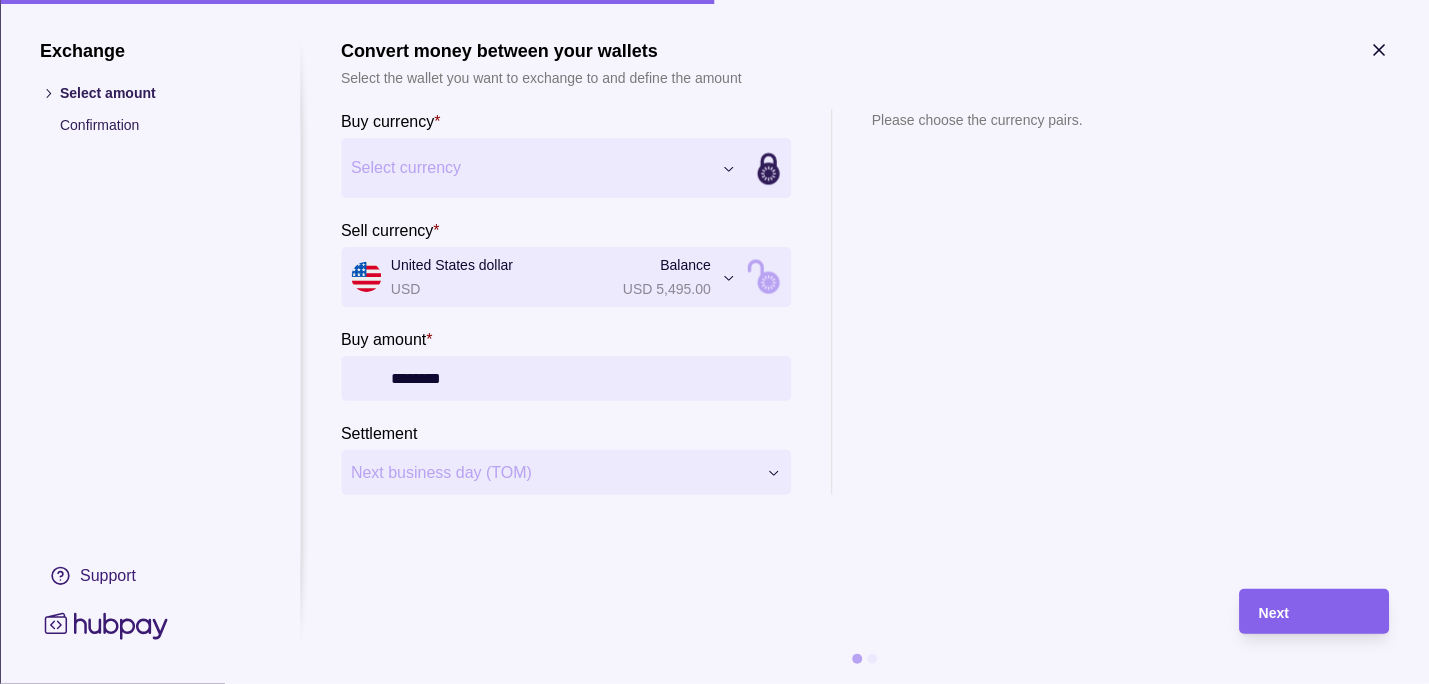 click on "********" at bounding box center [586, 378] 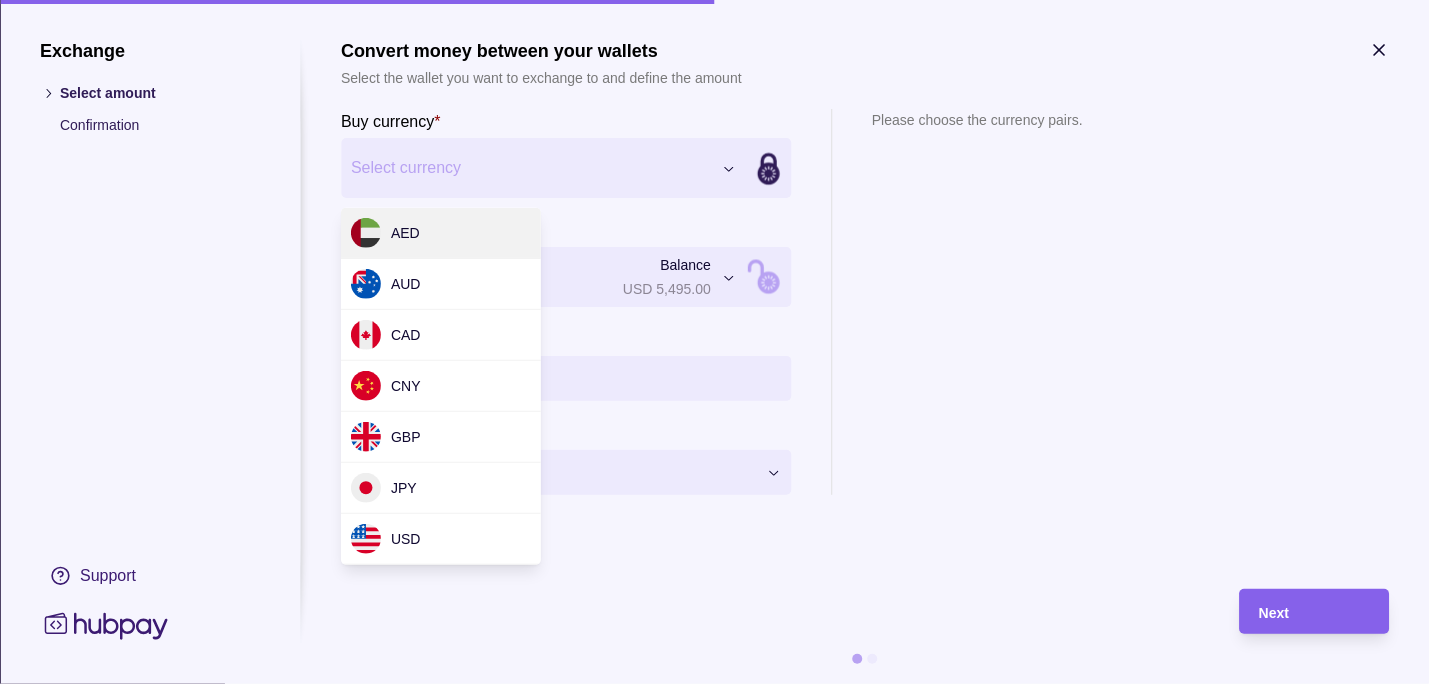 click on "Dashboard Trades Payments Collections Transactions Statements Support K Hello,  [FIRST] [LAST]  ESSA HAJI GENERAL TRADING LLC Change account Account Terms and conditions Privacy policy Sign out Payments Exchange & pay Convert currency and pay one or more beneficiaries Exchange Convert currency between wallets Make a payment Pay one or more beneficiaries Manage beneficiaries View, add and edit recipients of your payments Payments | Hubpay Exchange Select amount Confirmation Support Convert money between your wallets Select the wallet you want to exchange to and define the amount Buy currency * Select currency *** *** *** *** *** *** *** Sell currency * United States dollar USD Balance USD 5,495.00 *** *** *** *** *** *** *** Buy amount * ******** Settlement Next business day (TOM) Please choose the currency pairs. Next AED AUD CAD CNY GBP JPY USD" at bounding box center [714, 342] 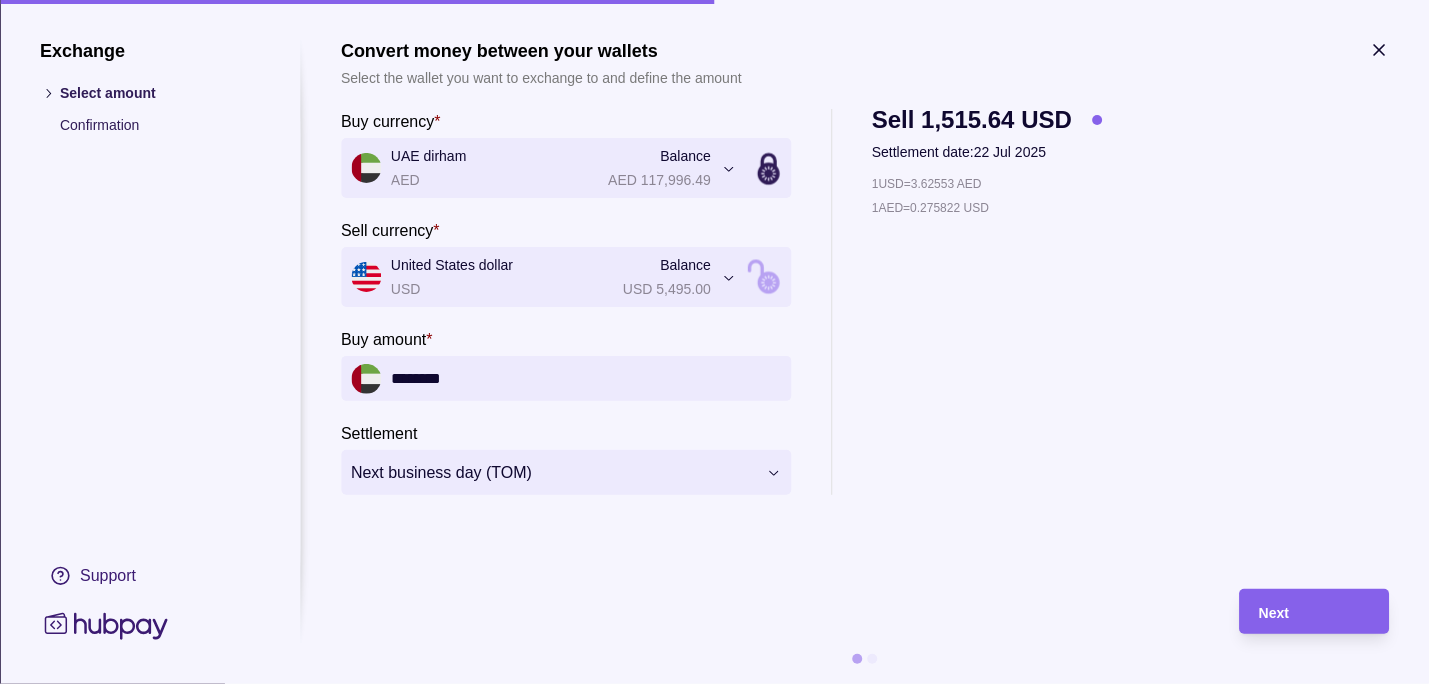 drag, startPoint x: 477, startPoint y: 376, endPoint x: 364, endPoint y: 376, distance: 113 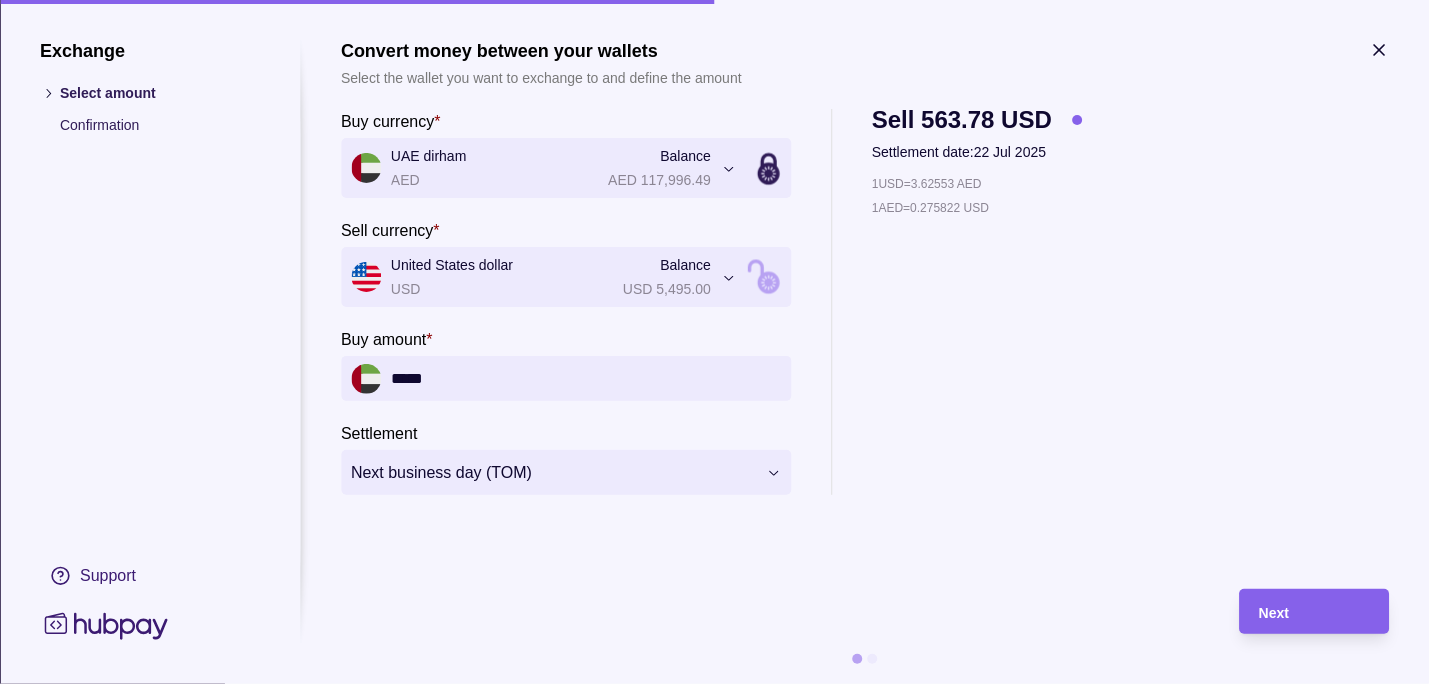 click on "*****" at bounding box center [586, 378] 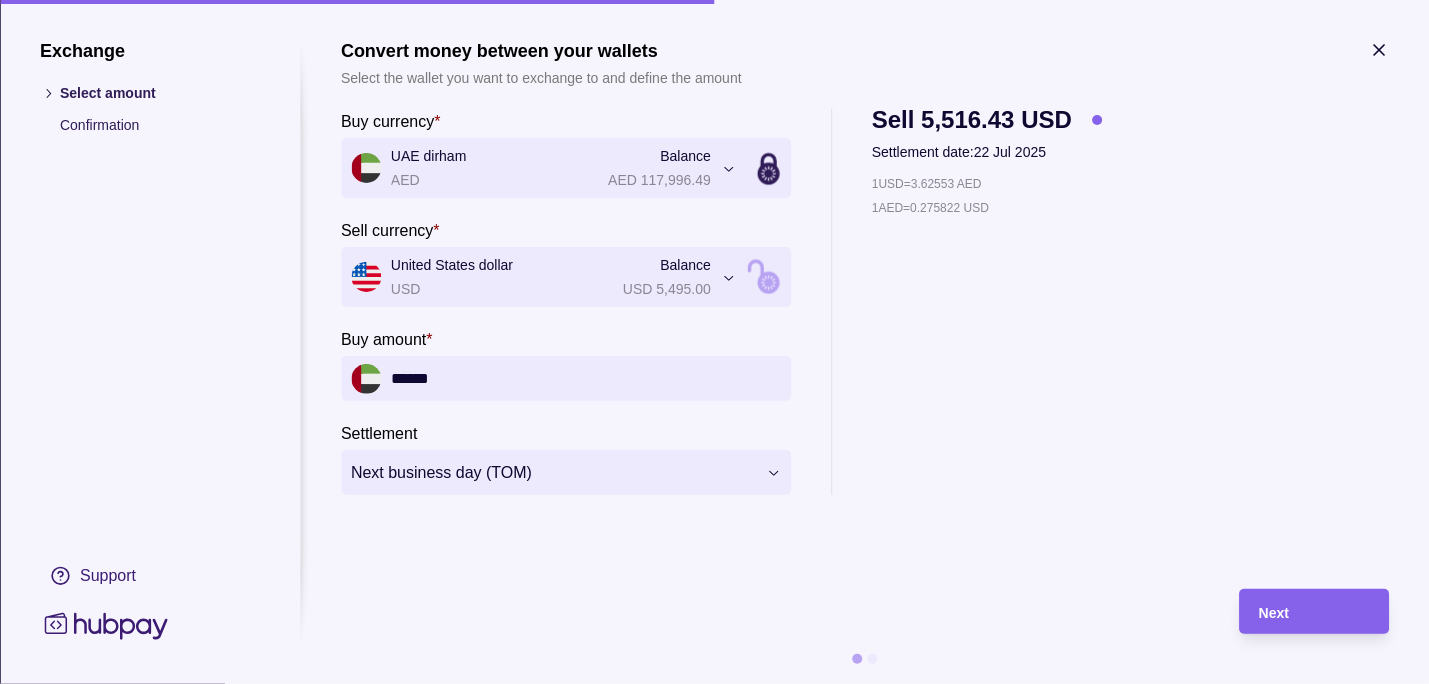 drag, startPoint x: 451, startPoint y: 375, endPoint x: 280, endPoint y: 366, distance: 171.23668 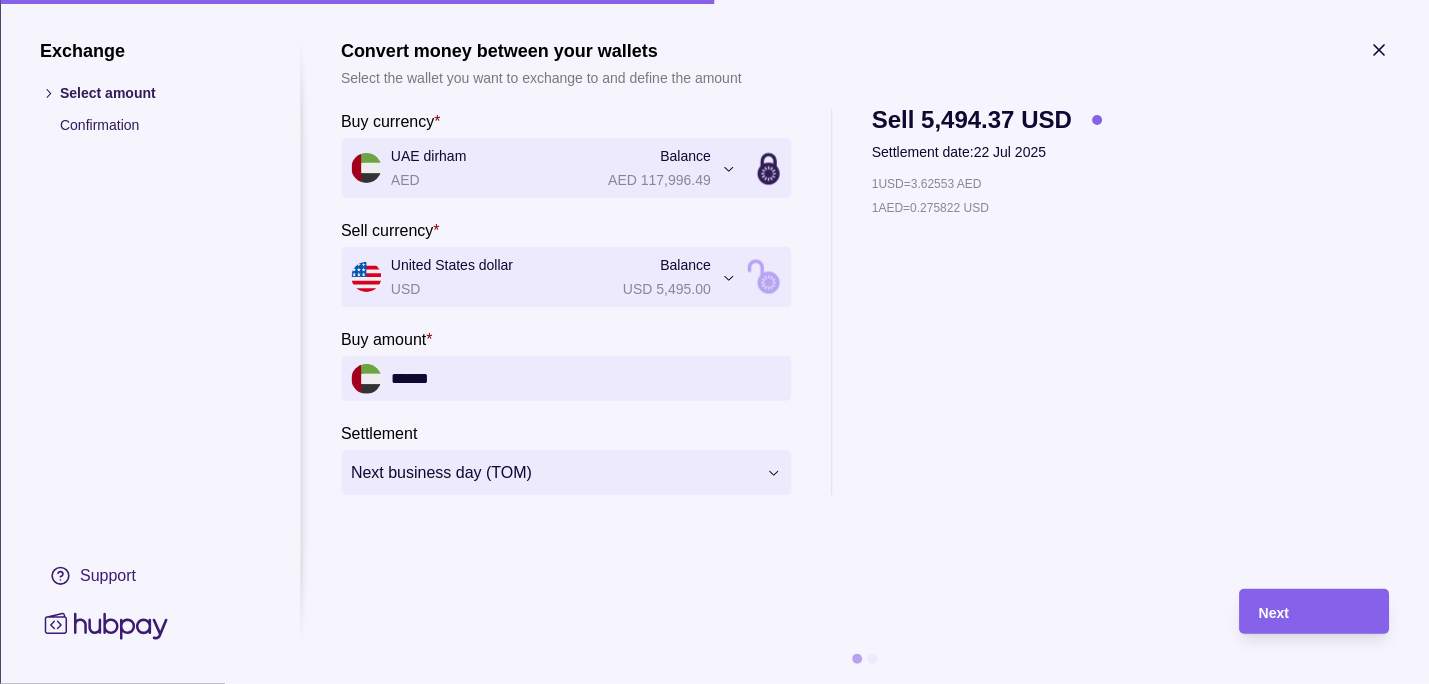 type on "******" 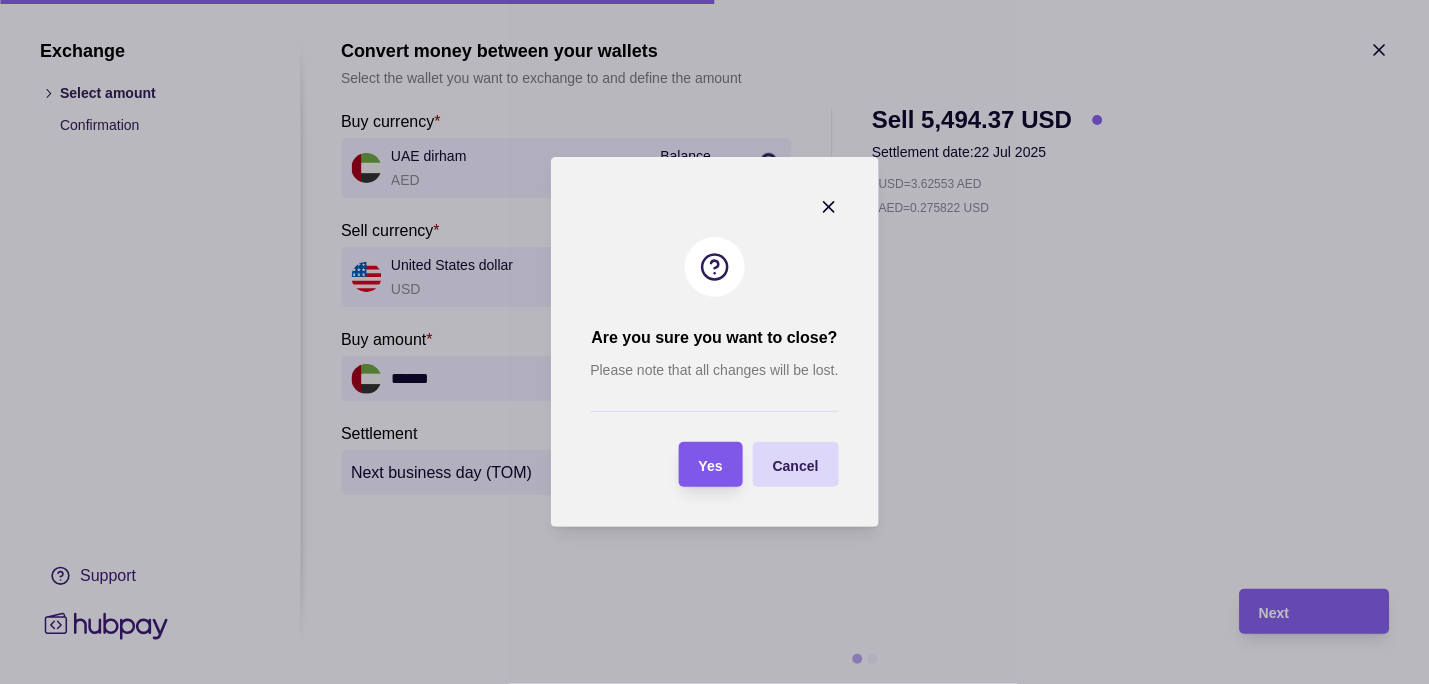 click on "Yes" at bounding box center (711, 466) 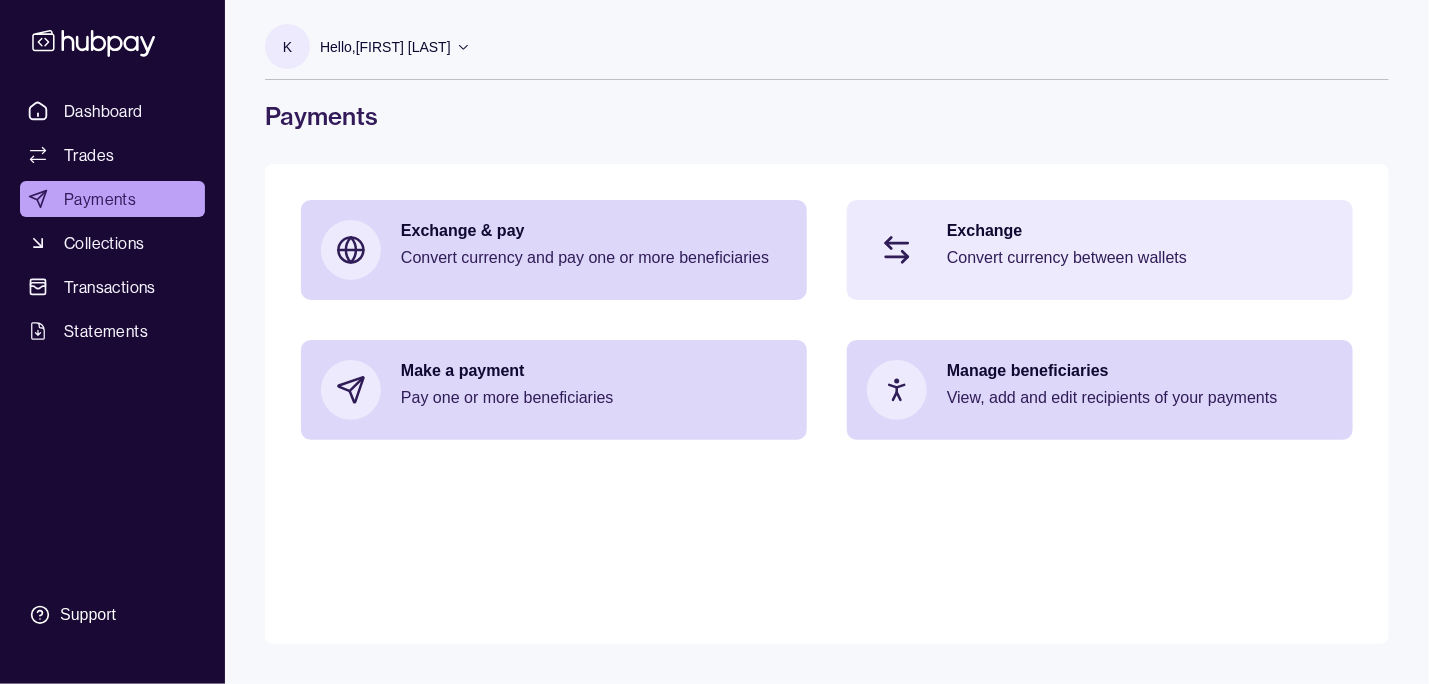 click on "Exchange" at bounding box center [1140, 231] 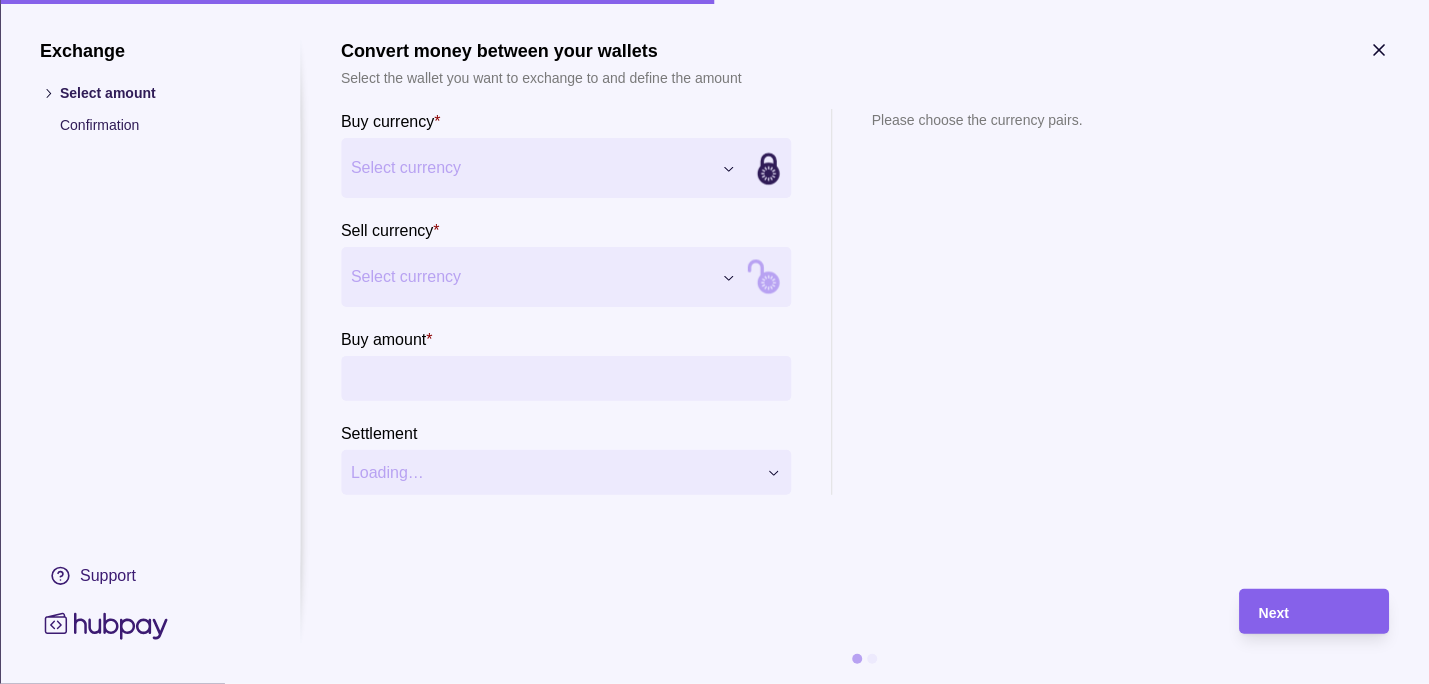 click on "Dashboard Trades Payments Collections Transactions Statements Support K Hello,  Khalid Khan Rahmat Gul  ESSA HAJI GENERAL TRADING LLC Change account Account Terms and conditions Privacy policy Sign out Payments Exchange & pay Convert currency and pay one or more beneficiaries Exchange Convert currency between wallets Make a payment Pay one or more beneficiaries Manage beneficiaries View, add and edit recipients of your payments Payments | Hubpay Exchange Select amount Confirmation Support Convert money between your wallets Select the wallet you want to exchange to and define the amount Buy currency  * Select currency *** *** *** *** *** *** *** Sell currency  * Select currency *** *** *** *** *** *** *** Buy amount  * Settlement Loading… Please choose the currency pairs. Next" at bounding box center [714, 342] 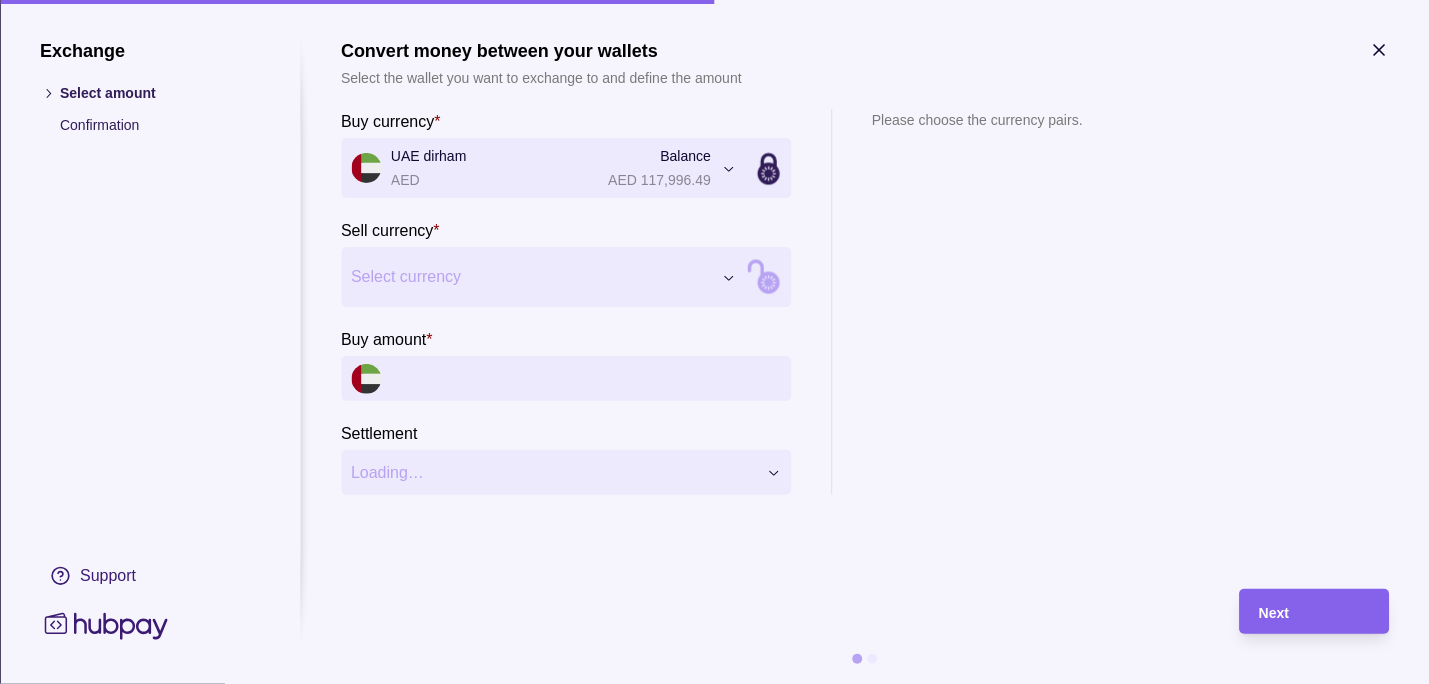 click on "Dashboard Trades Payments Collections Transactions Statements Support K Hello,  [FIRST] [LAST]  ESSA HAJI GENERAL TRADING LLC Change account Account Terms and conditions Privacy policy Sign out Payments Exchange & pay Convert currency and pay one or more beneficiaries Exchange Convert currency between wallets Make a payment Pay one or more beneficiaries Manage beneficiaries View, add and edit recipients of your payments Payments | Hubpay Exchange Select amount Confirmation Support Convert money between your wallets Select the wallet you want to exchange to and define the amount Buy currency * UAE dirham AED Balance AED 117,996.49 *** *** *** *** *** *** *** Sell currency * Select currency *** *** *** *** *** *** *** Buy amount * Settlement Loading… Please choose the currency pairs. Next" at bounding box center [714, 342] 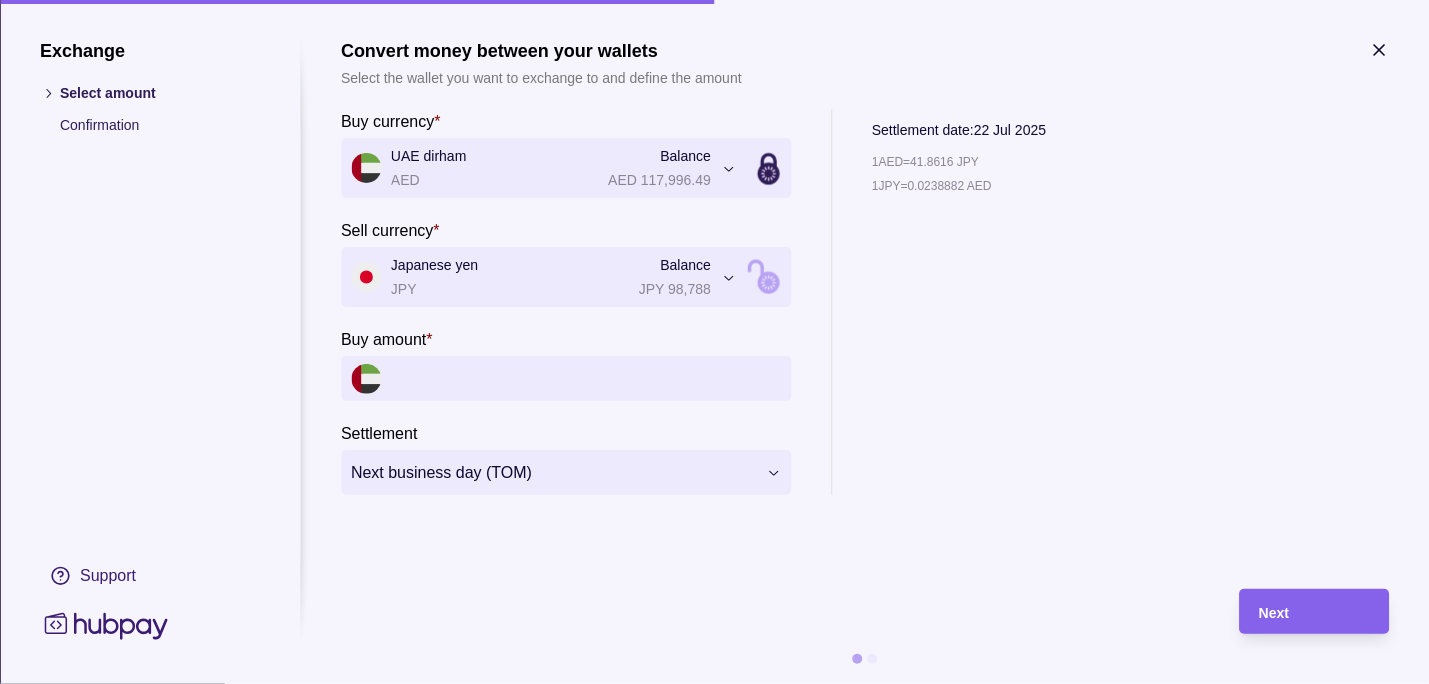 click on "Buy amount  *" at bounding box center (586, 378) 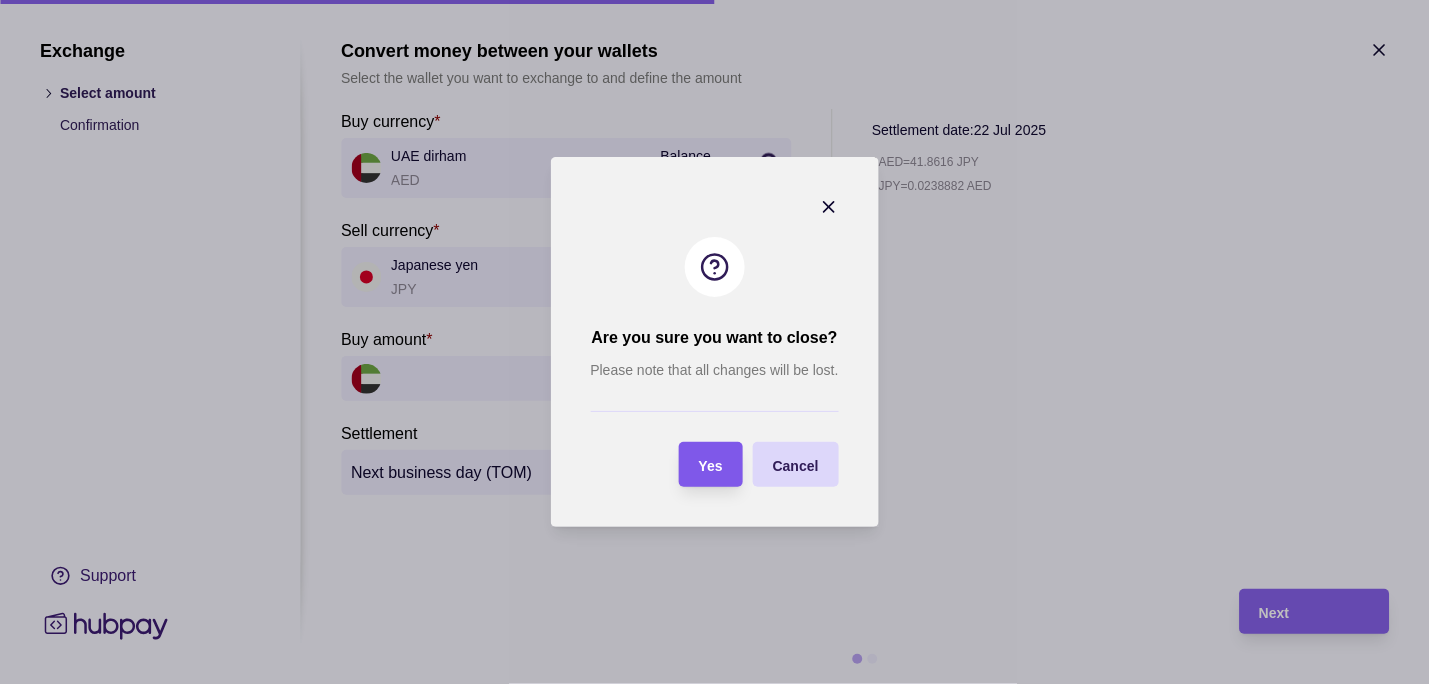 click at bounding box center (679, 465) 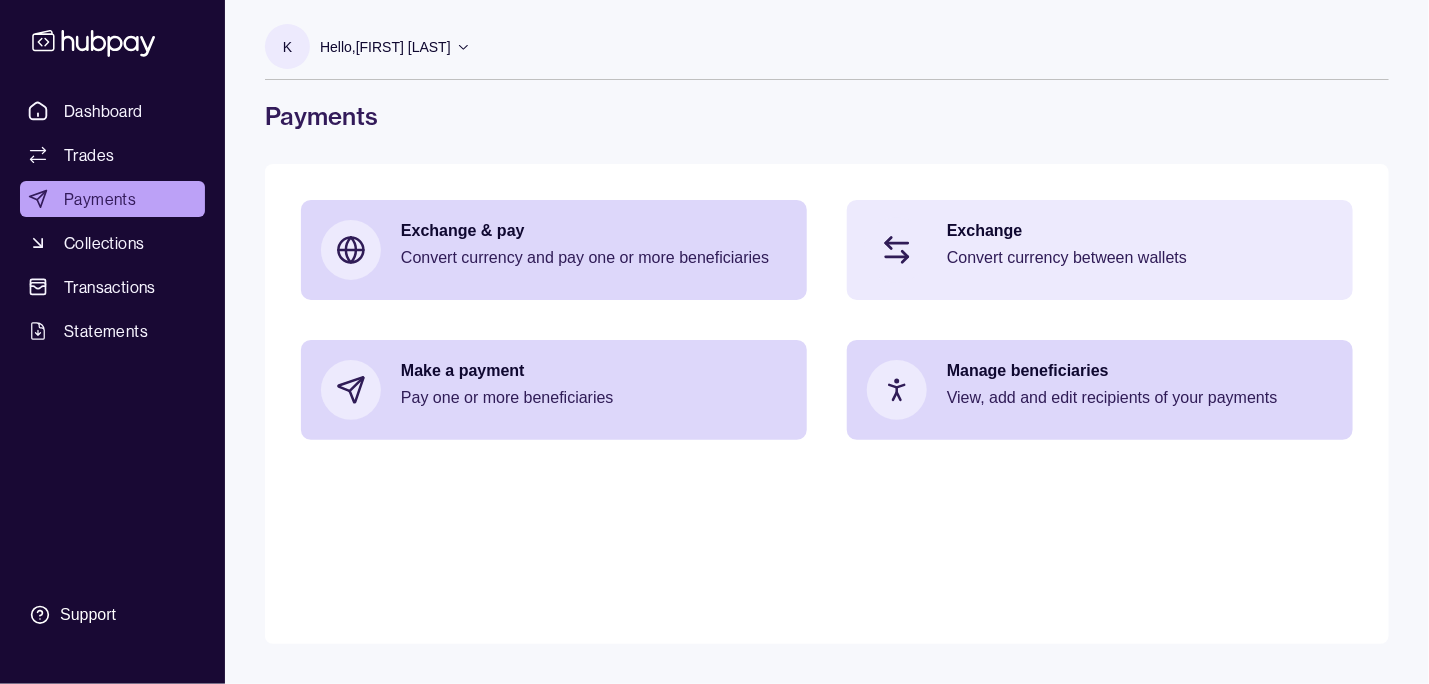 click on "Exchange" at bounding box center (1140, 231) 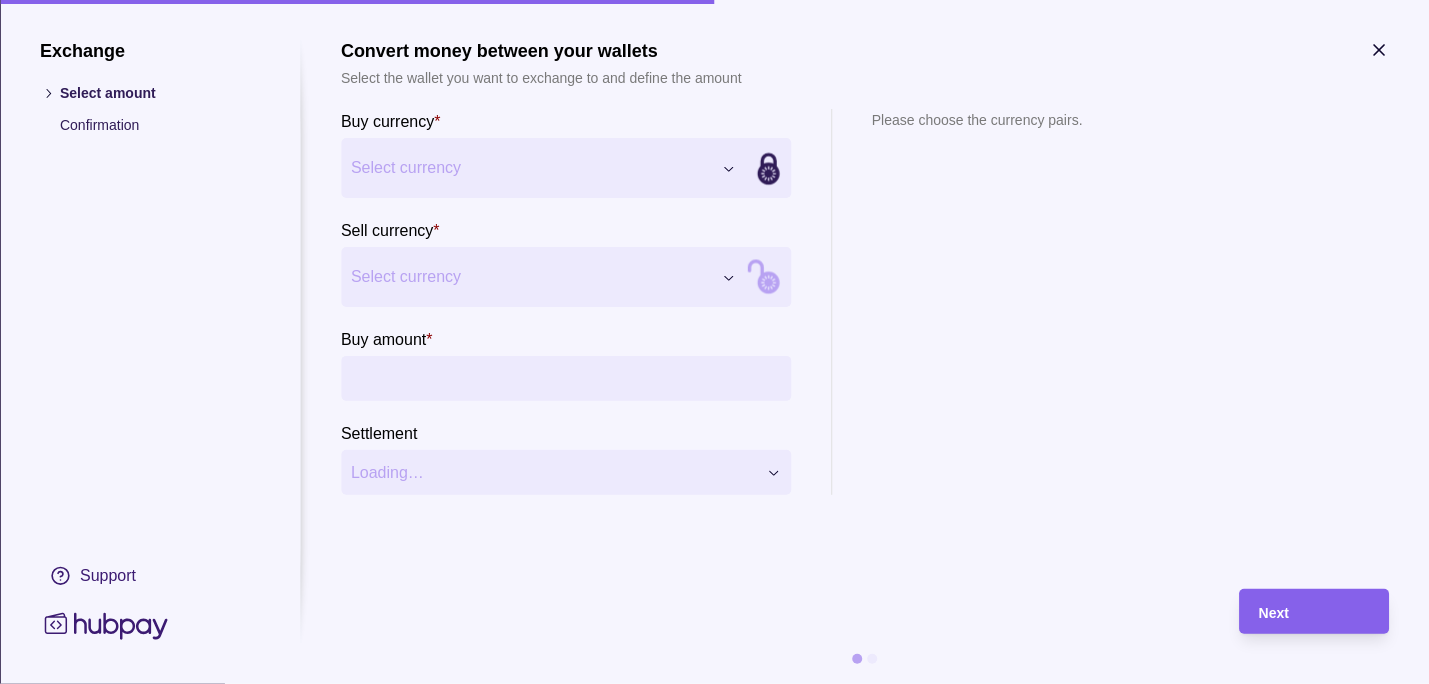 click on "Dashboard Trades Payments Collections Transactions Statements Support K Hello,  Khalid Khan Rahmat Gul  ESSA HAJI GENERAL TRADING LLC Change account Account Terms and conditions Privacy policy Sign out Payments Exchange & pay Convert currency and pay one or more beneficiaries Exchange Convert currency between wallets Make a payment Pay one or more beneficiaries Manage beneficiaries View, add and edit recipients of your payments Payments | Hubpay Exchange Select amount Confirmation Support Convert money between your wallets Select the wallet you want to exchange to and define the amount Buy currency  * Select currency *** *** *** *** *** *** *** Sell currency  * Select currency *** *** *** *** *** *** *** Buy amount  * Settlement Loading… Please choose the currency pairs. Next" at bounding box center (714, 342) 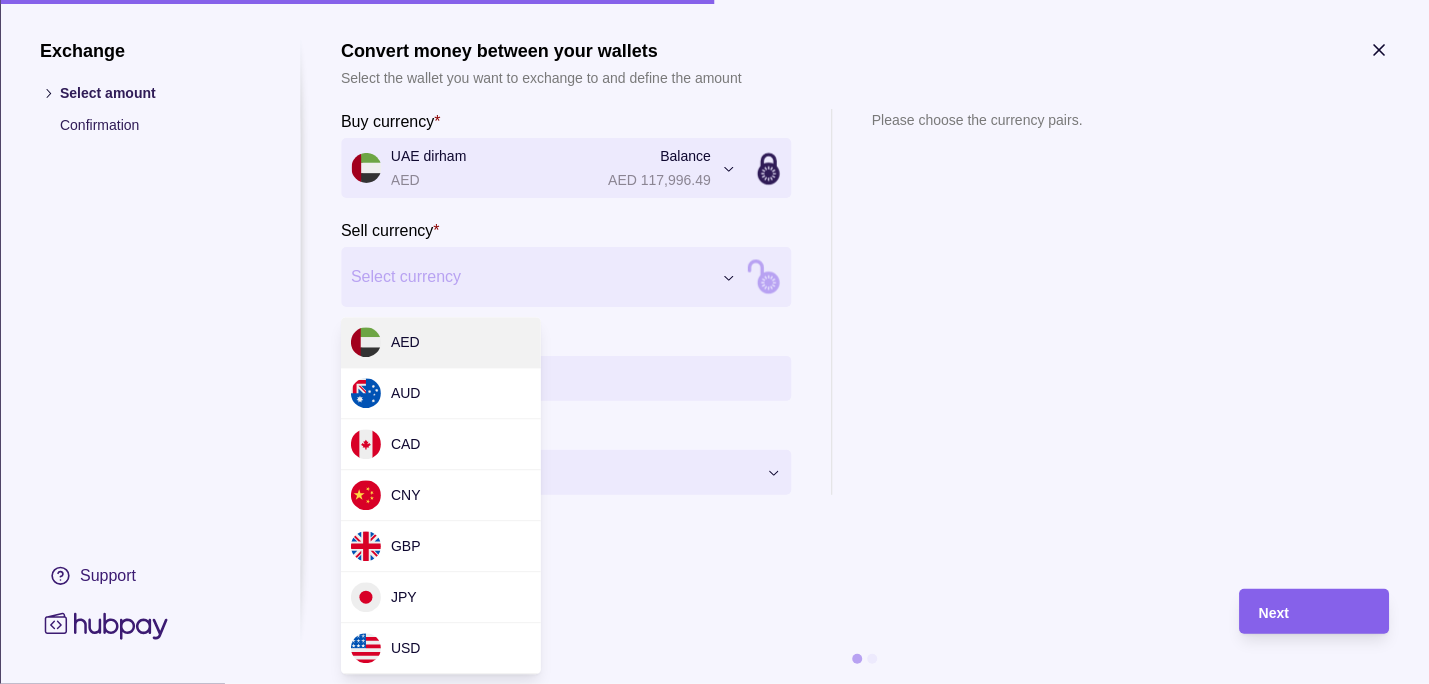 click on "Dashboard Trades Payments Collections Transactions Statements Support K Hello,  [FIRST] [LAST]  ESSA HAJI GENERAL TRADING LLC Change account Account Terms and conditions Privacy policy Sign out Payments Exchange & pay Convert currency and pay one or more beneficiaries Exchange Convert currency between wallets Make a payment Pay one or more beneficiaries Manage beneficiaries View, add and edit recipients of your payments Payments | Hubpay Exchange Select amount Confirmation Support Convert money between your wallets Select the wallet you want to exchange to and define the amount Buy currency * UAE dirham AED Balance AED 117,996.49 *** *** *** *** *** *** *** Sell currency * Select currency *** *** *** *** *** *** *** Buy amount * Settlement Loading… Please choose the currency pairs. Next AED AUD CAD CNY GBP JPY USD" at bounding box center [714, 342] 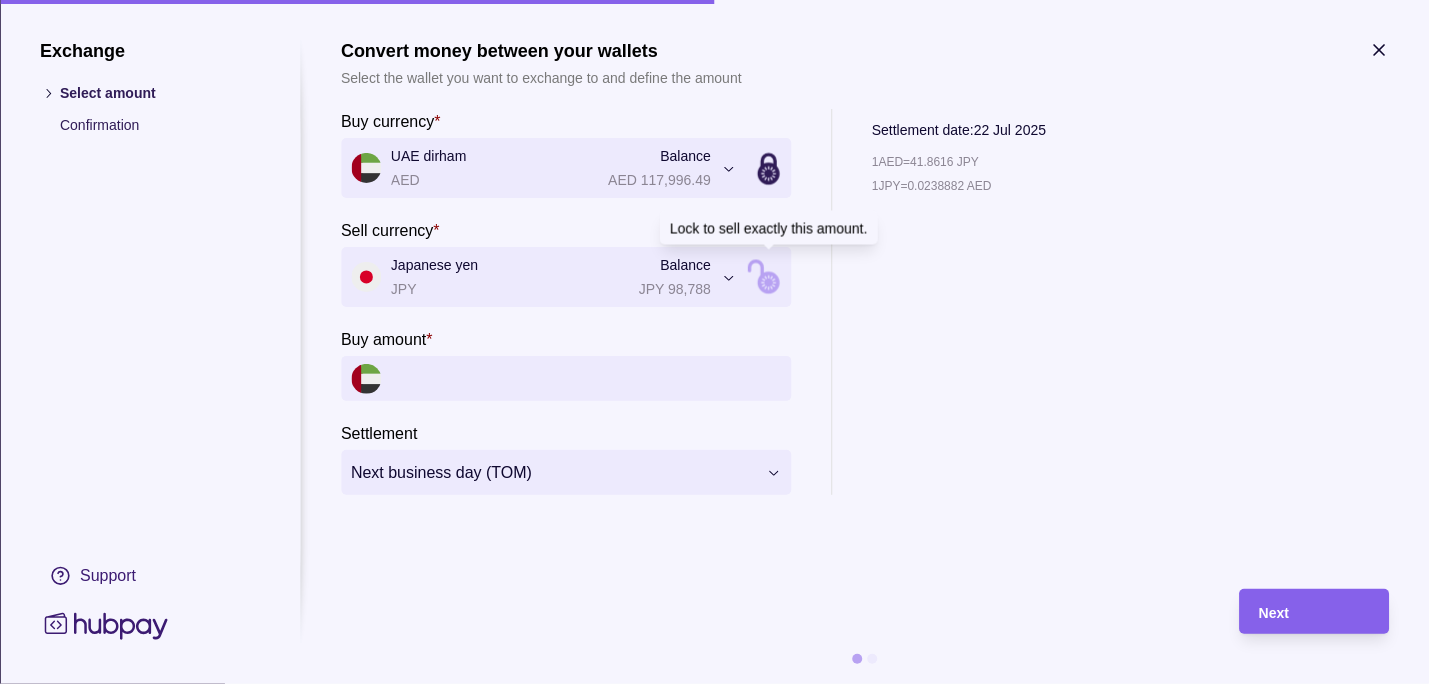 click 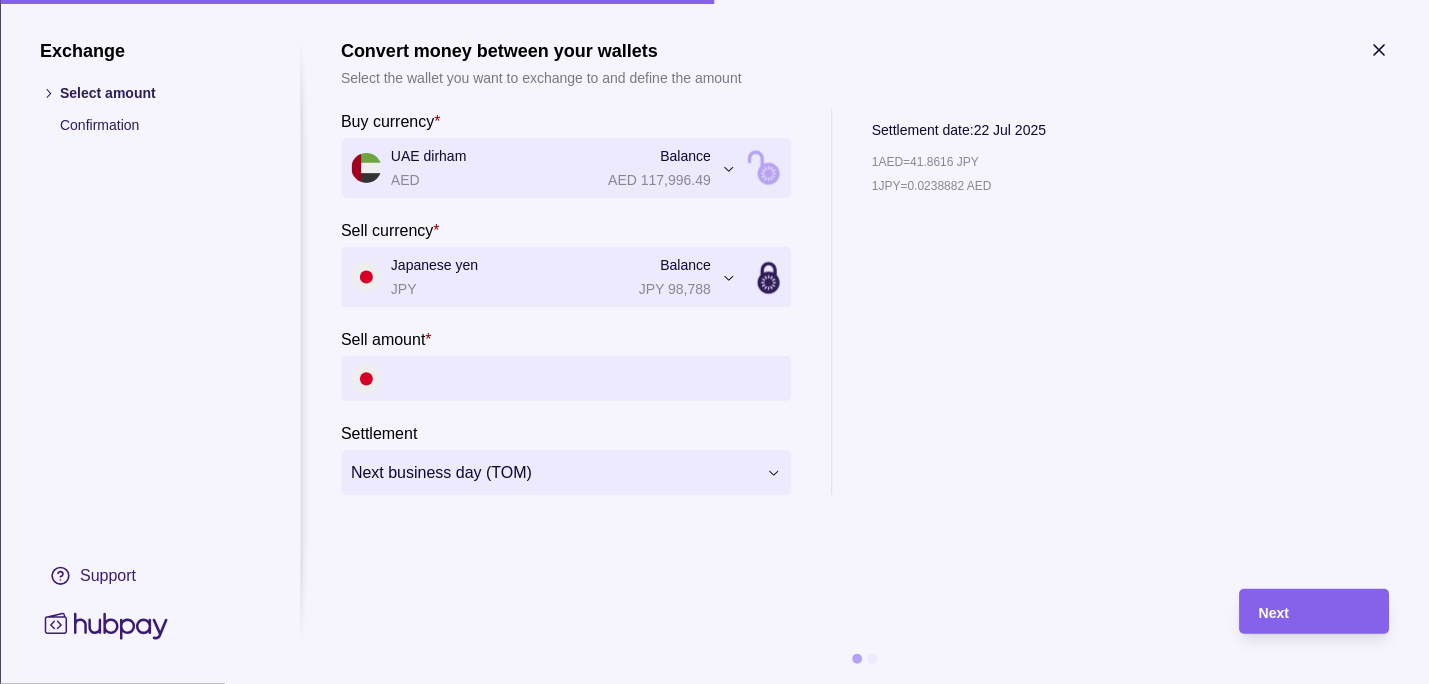 click on "Sell amount  *" at bounding box center (586, 378) 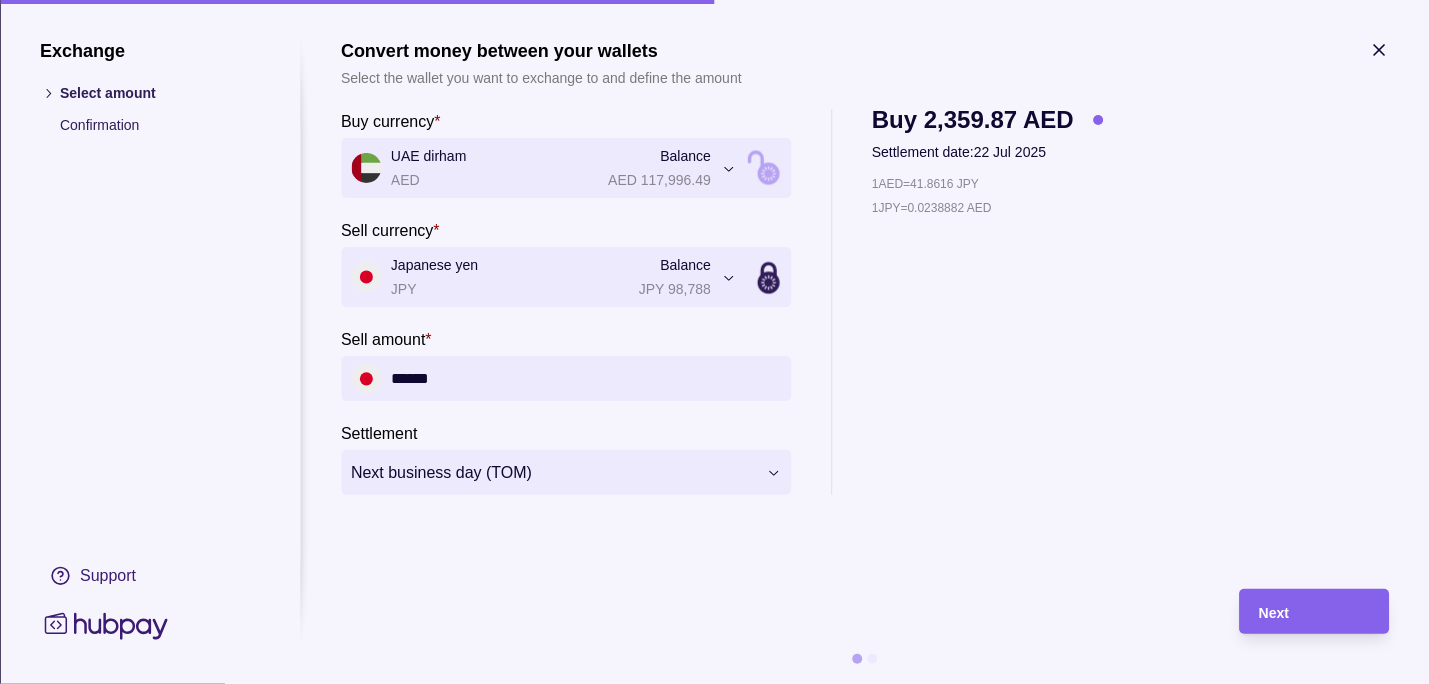 click 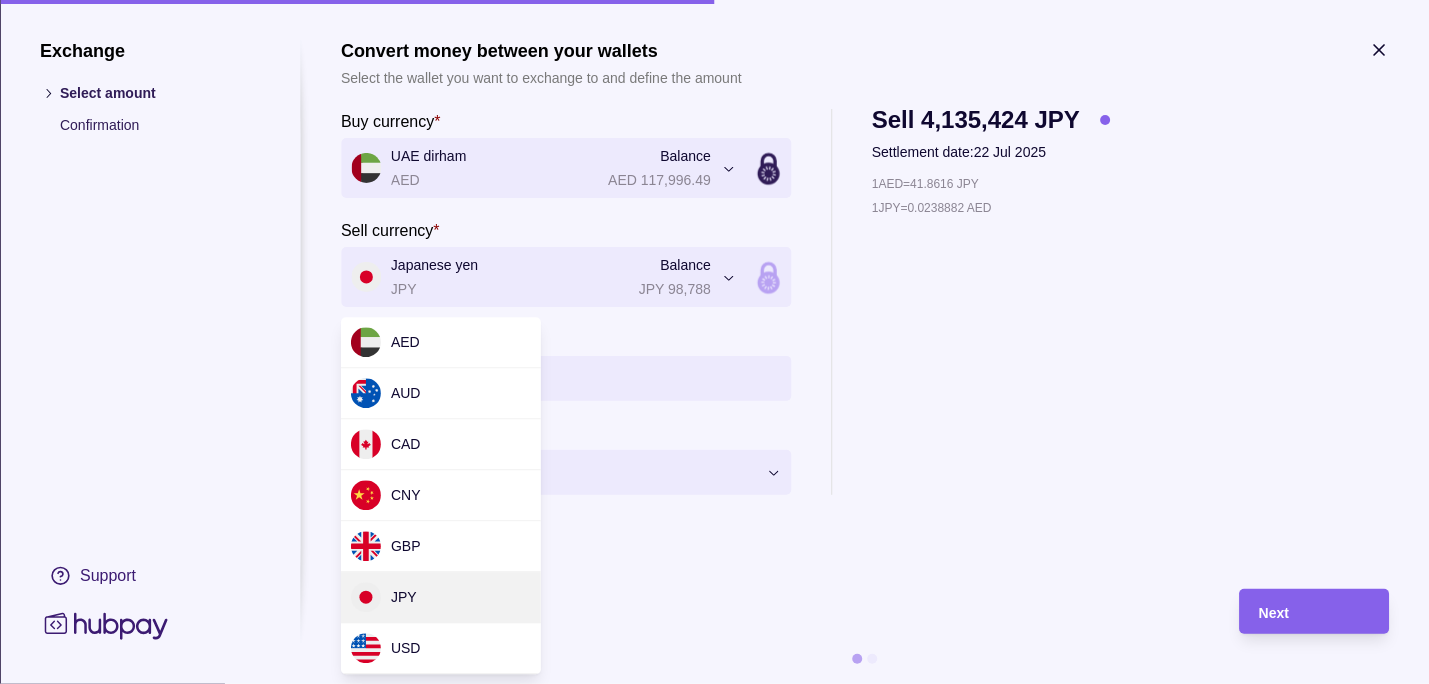 click on "**********" at bounding box center (714, 342) 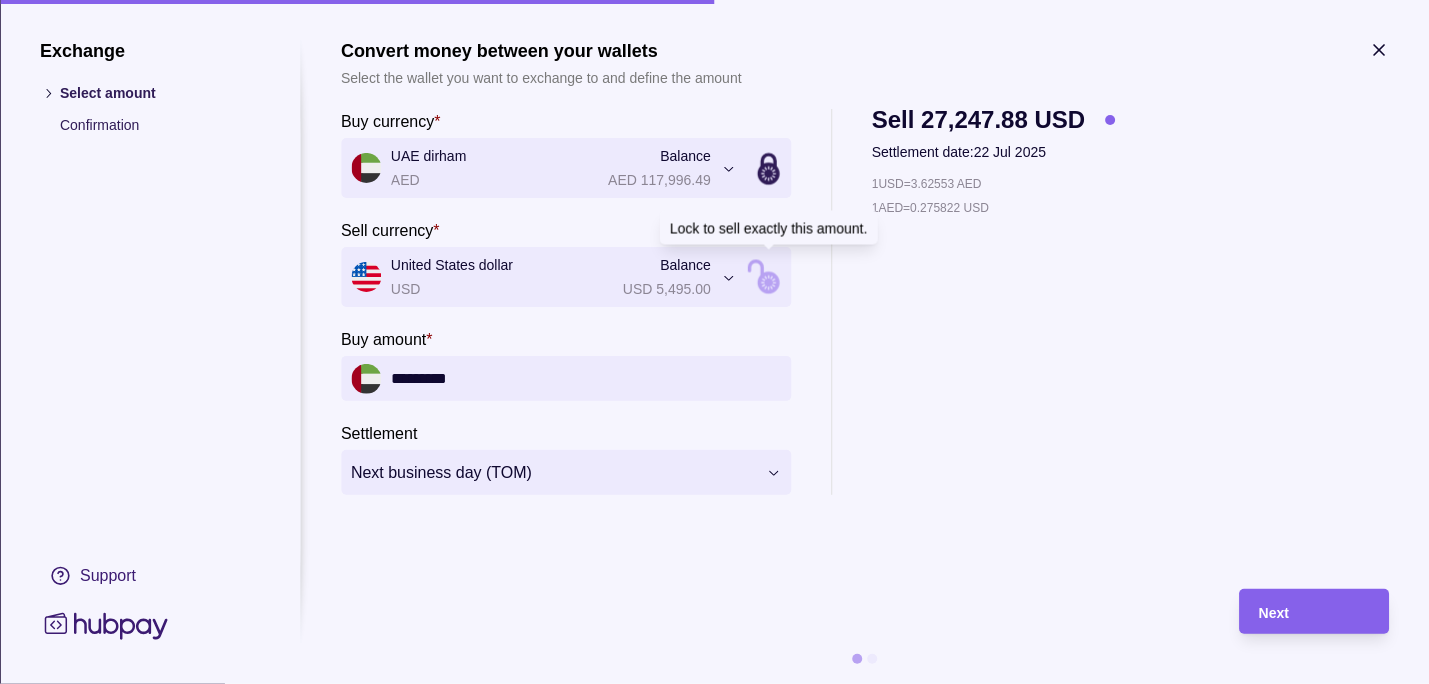 click 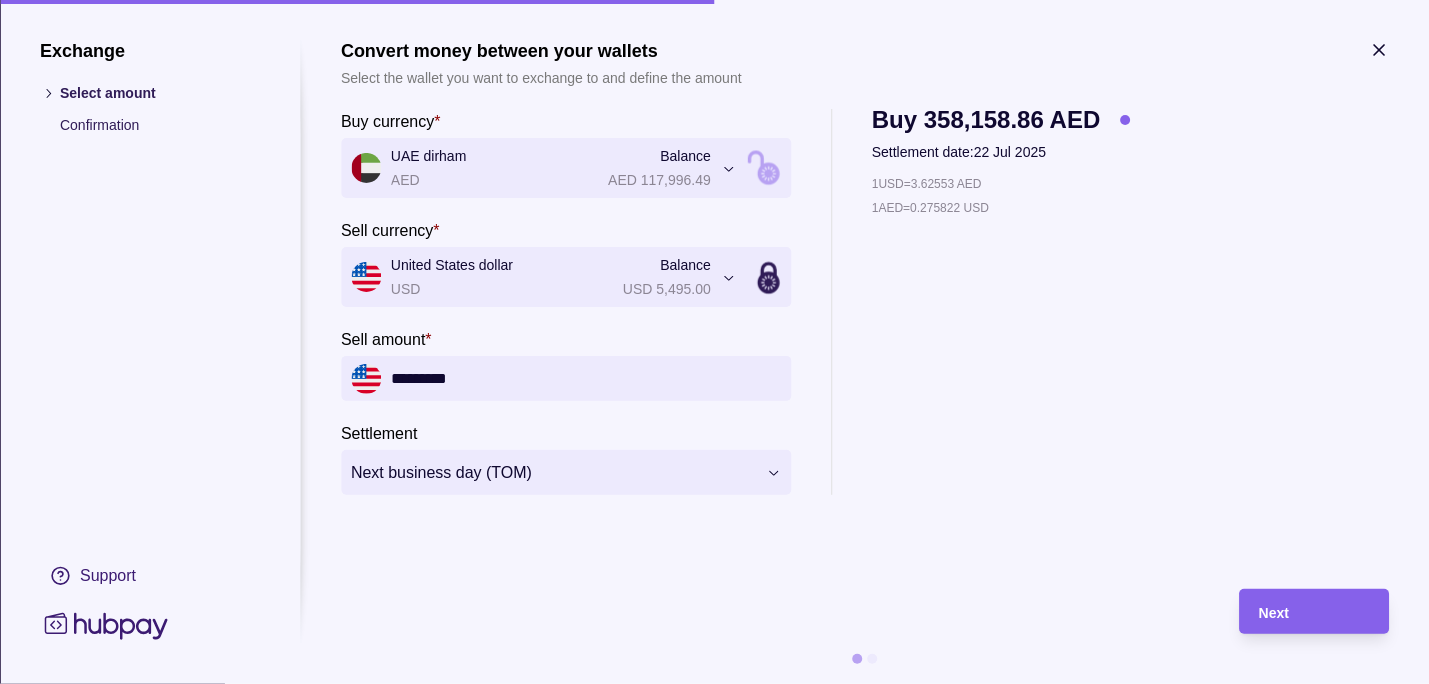 drag, startPoint x: 487, startPoint y: 377, endPoint x: 340, endPoint y: 385, distance: 147.21753 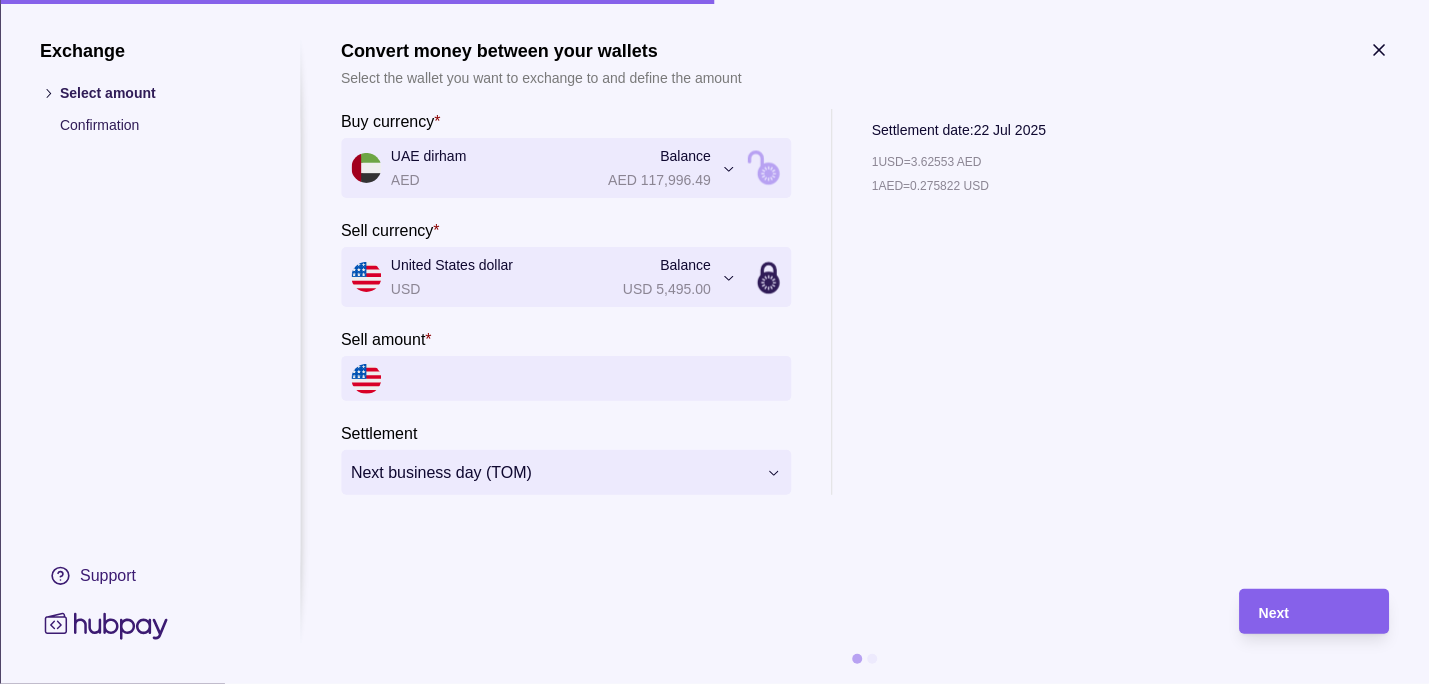 type 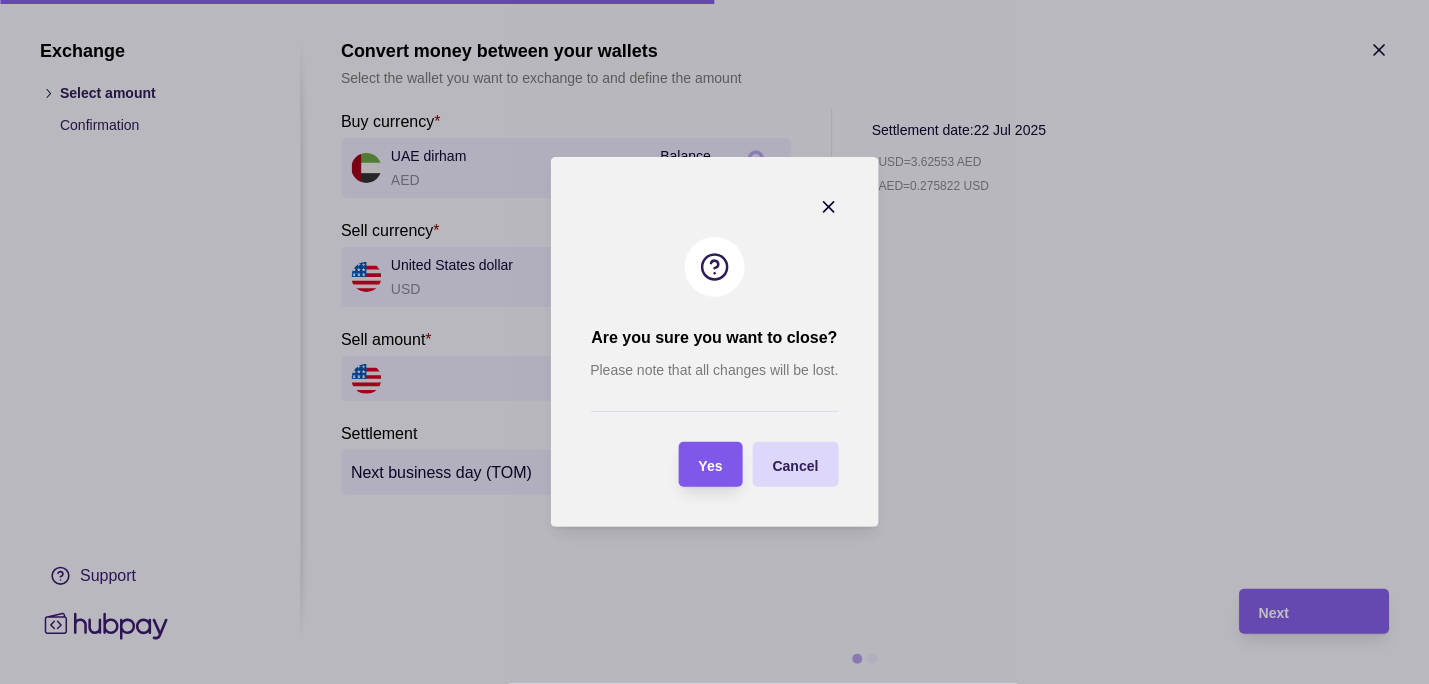 click on "Yes" at bounding box center [711, 466] 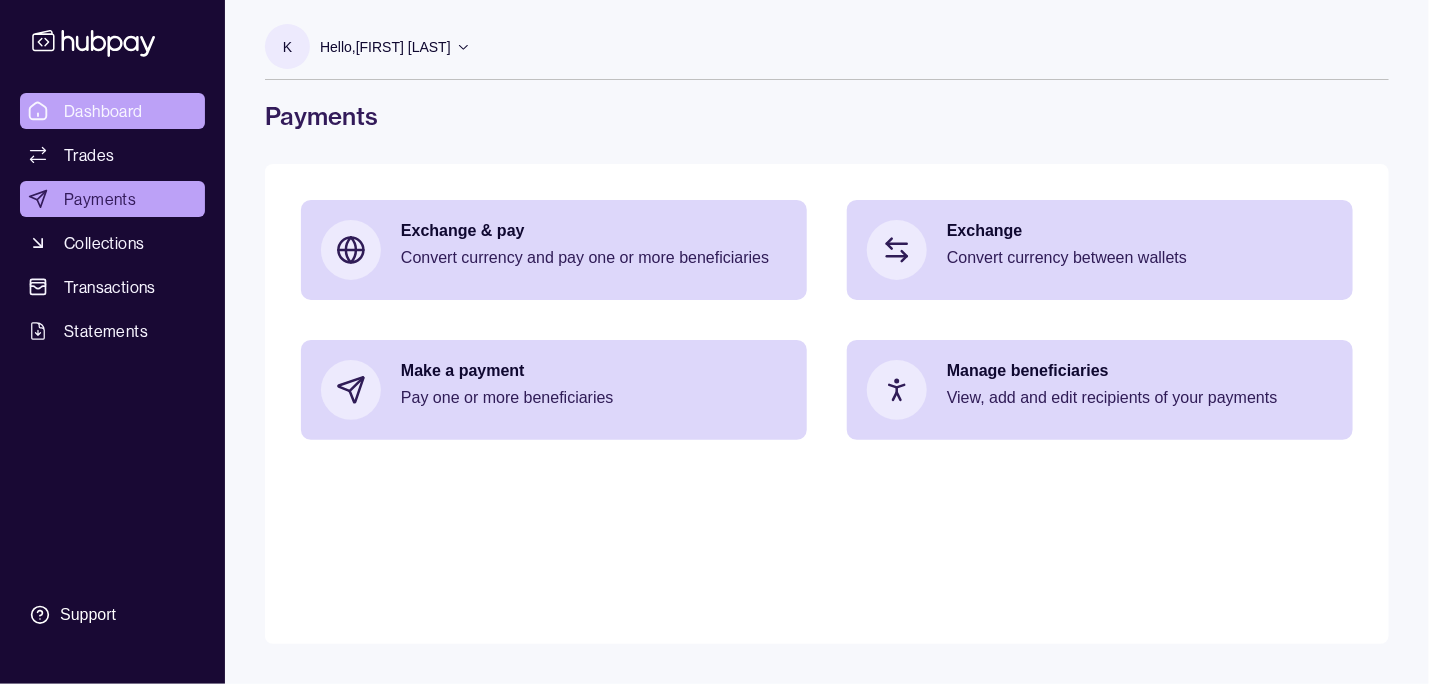 click on "Dashboard" at bounding box center (103, 111) 